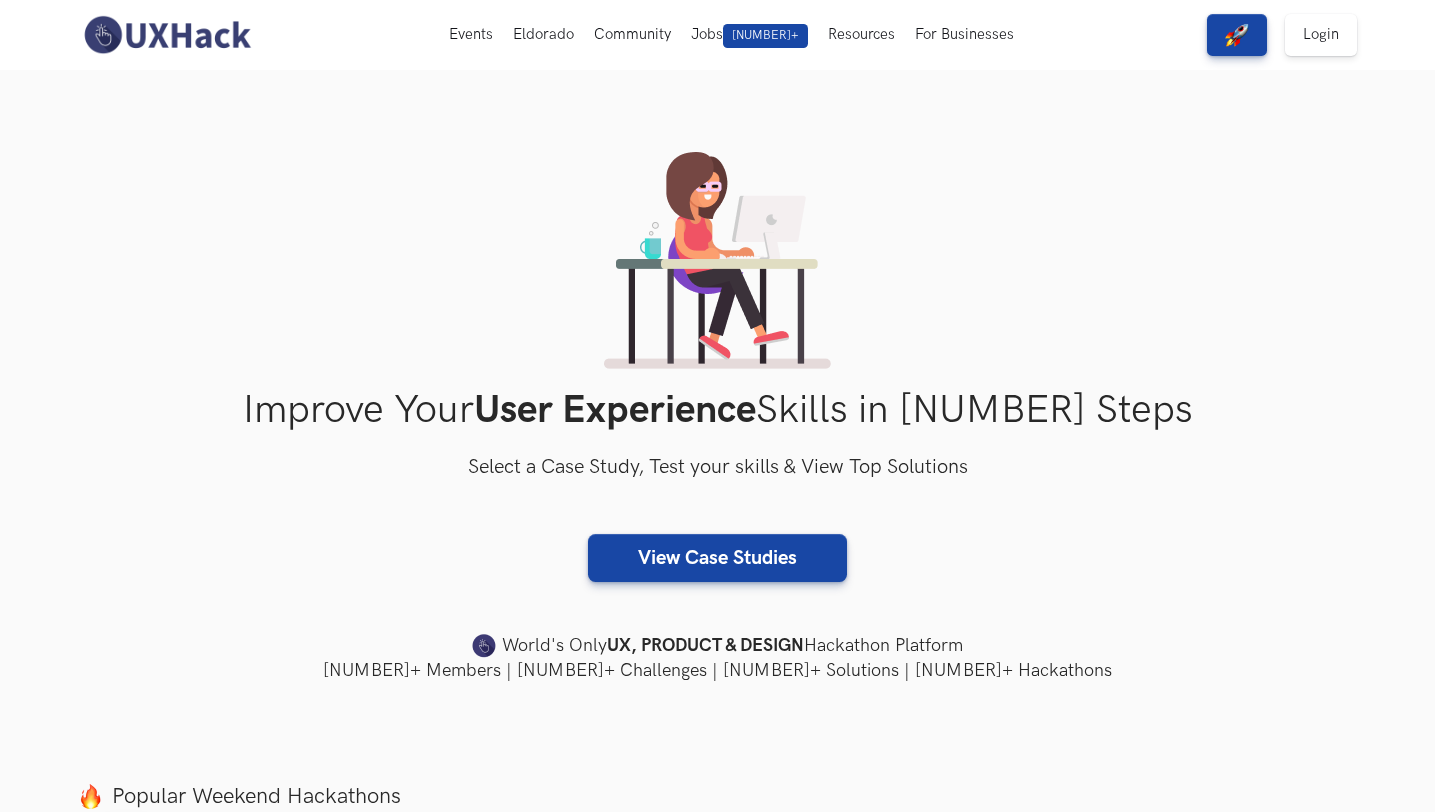 scroll, scrollTop: 0, scrollLeft: 0, axis: both 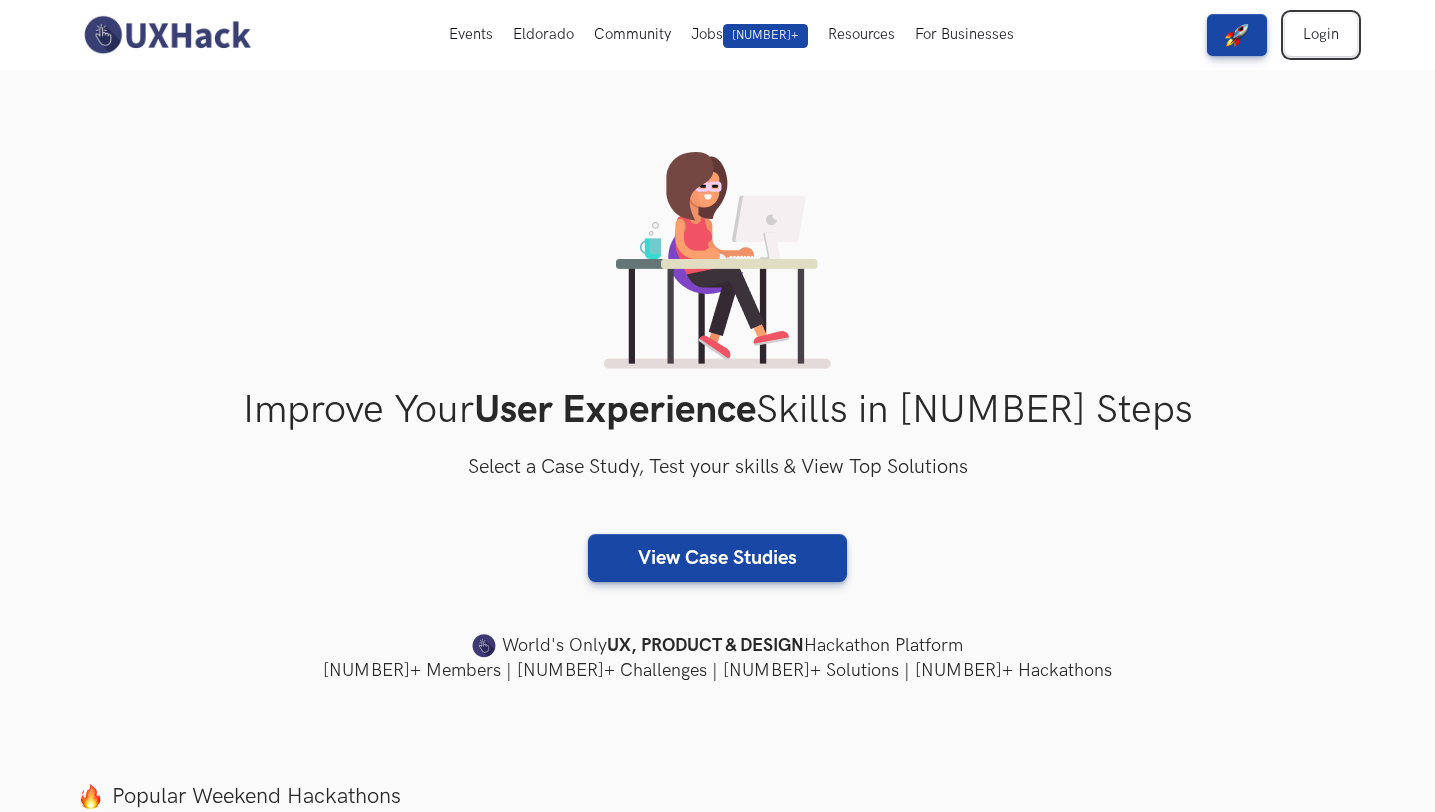 click on "Login" at bounding box center [1321, 35] 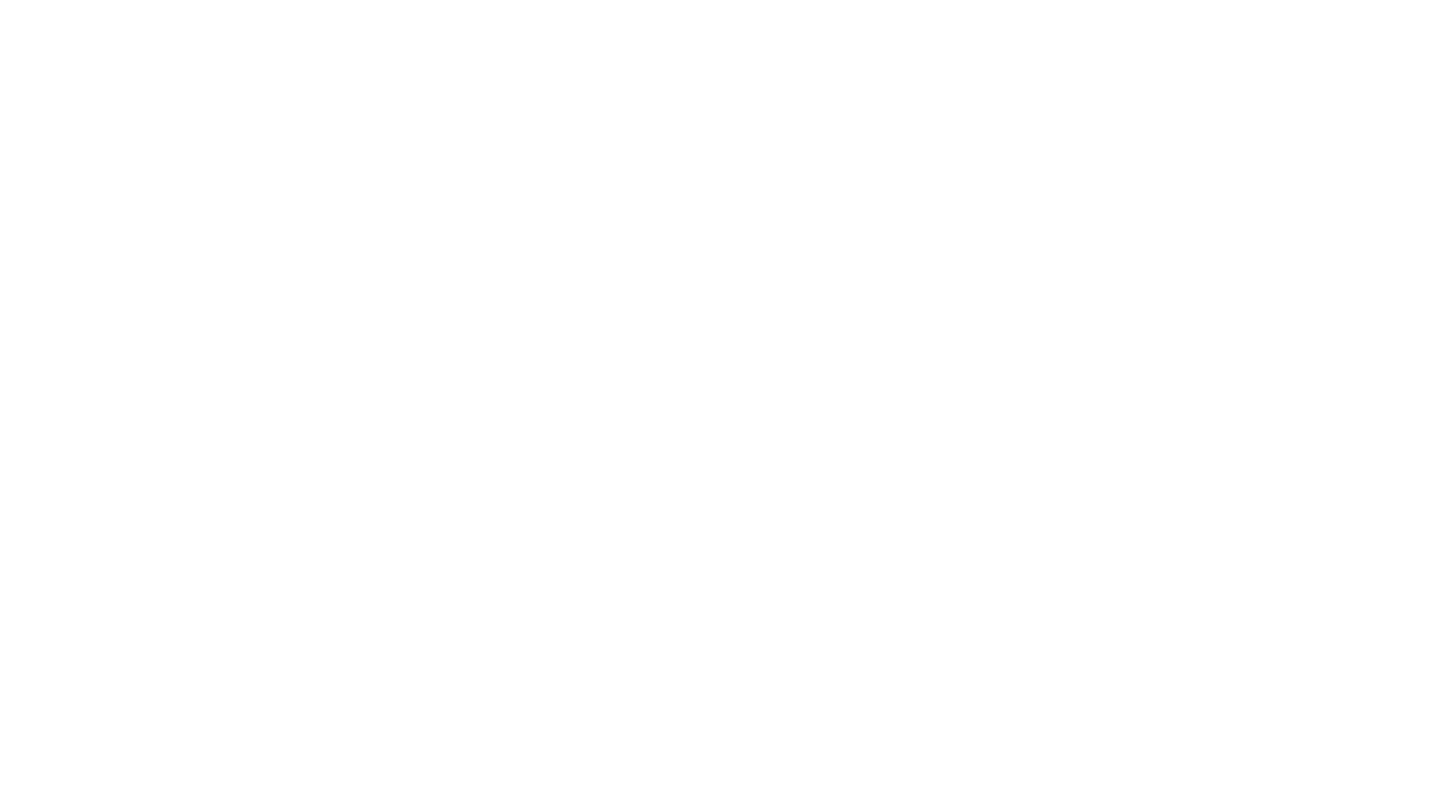 scroll, scrollTop: 0, scrollLeft: 0, axis: both 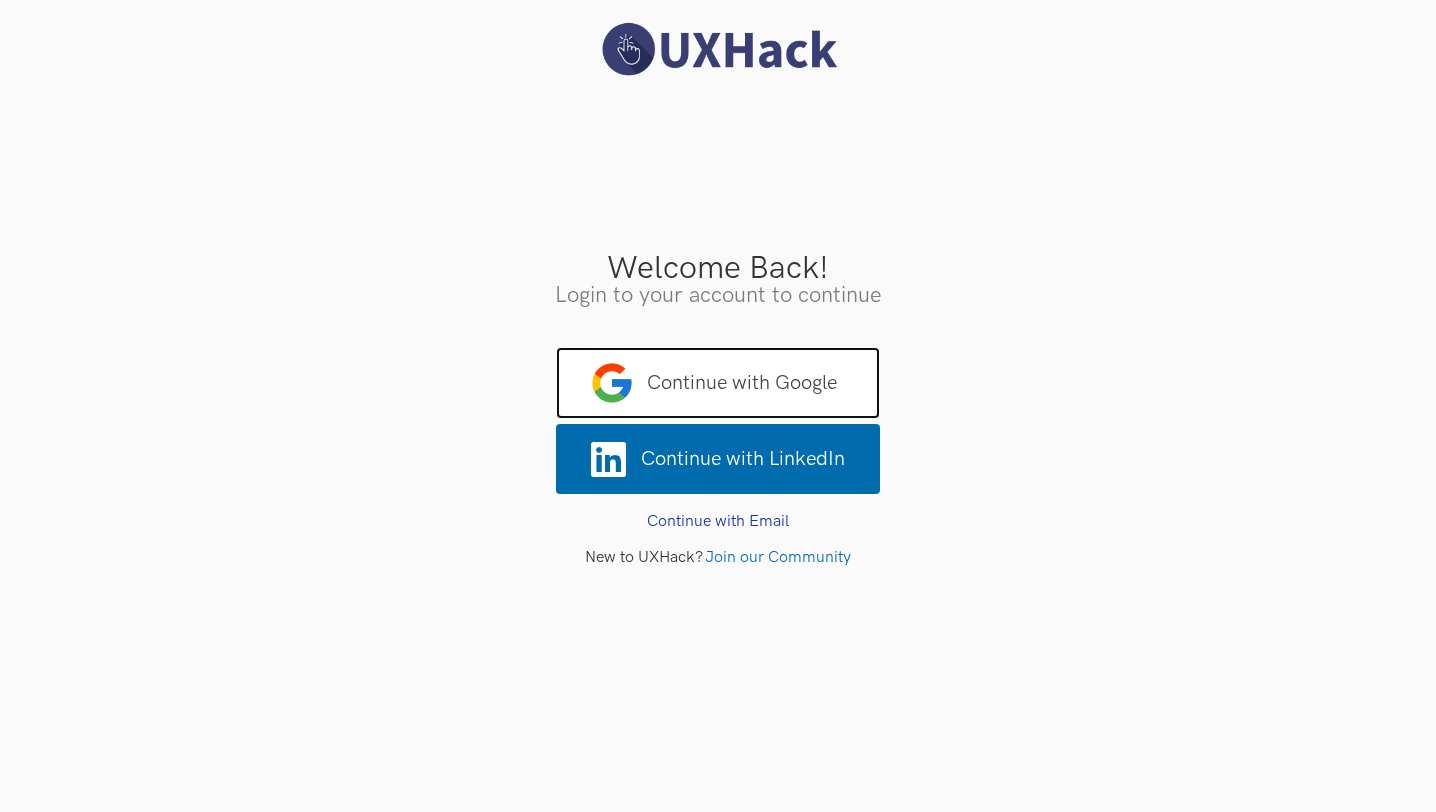 click on "Continue with Google" at bounding box center (718, 383) 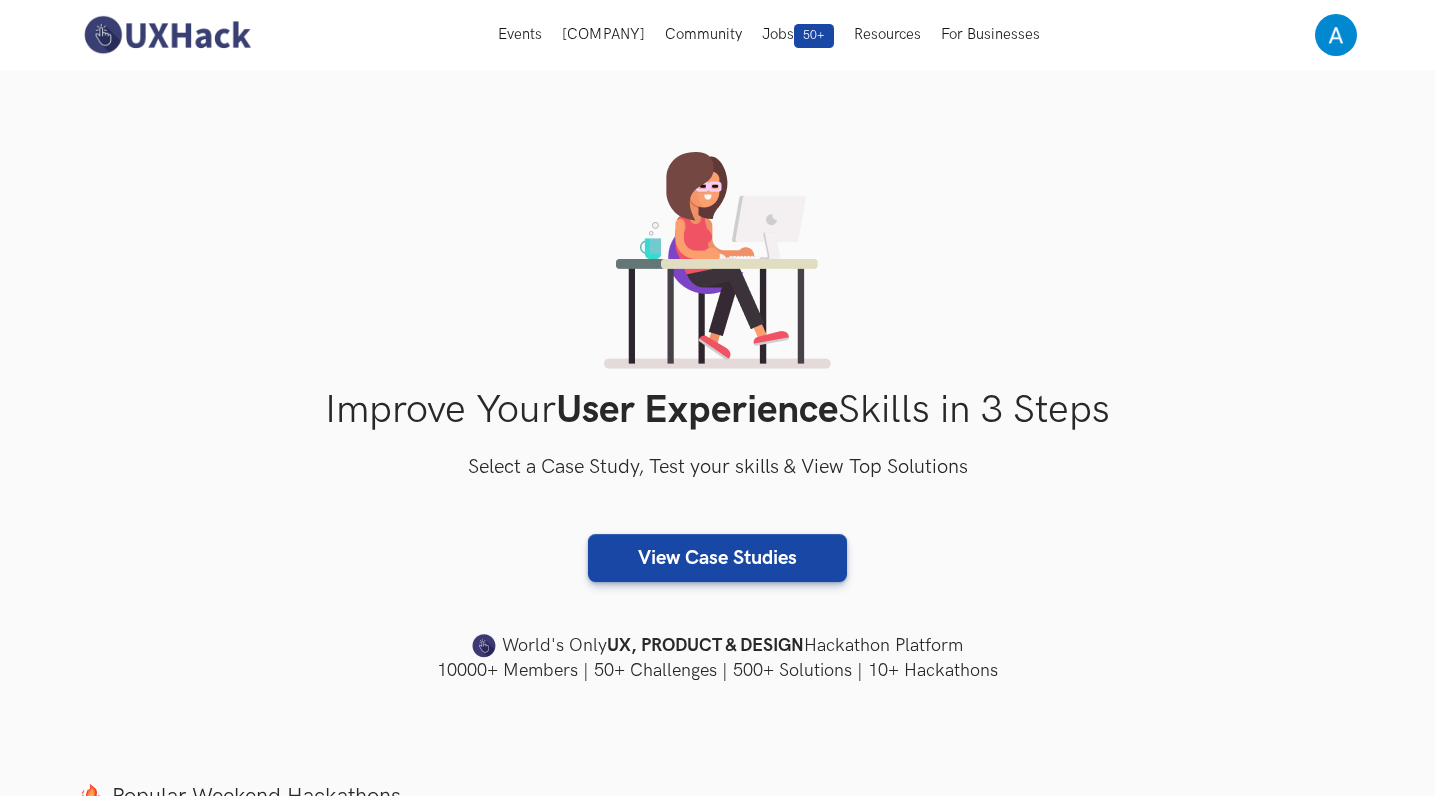 scroll, scrollTop: 0, scrollLeft: 0, axis: both 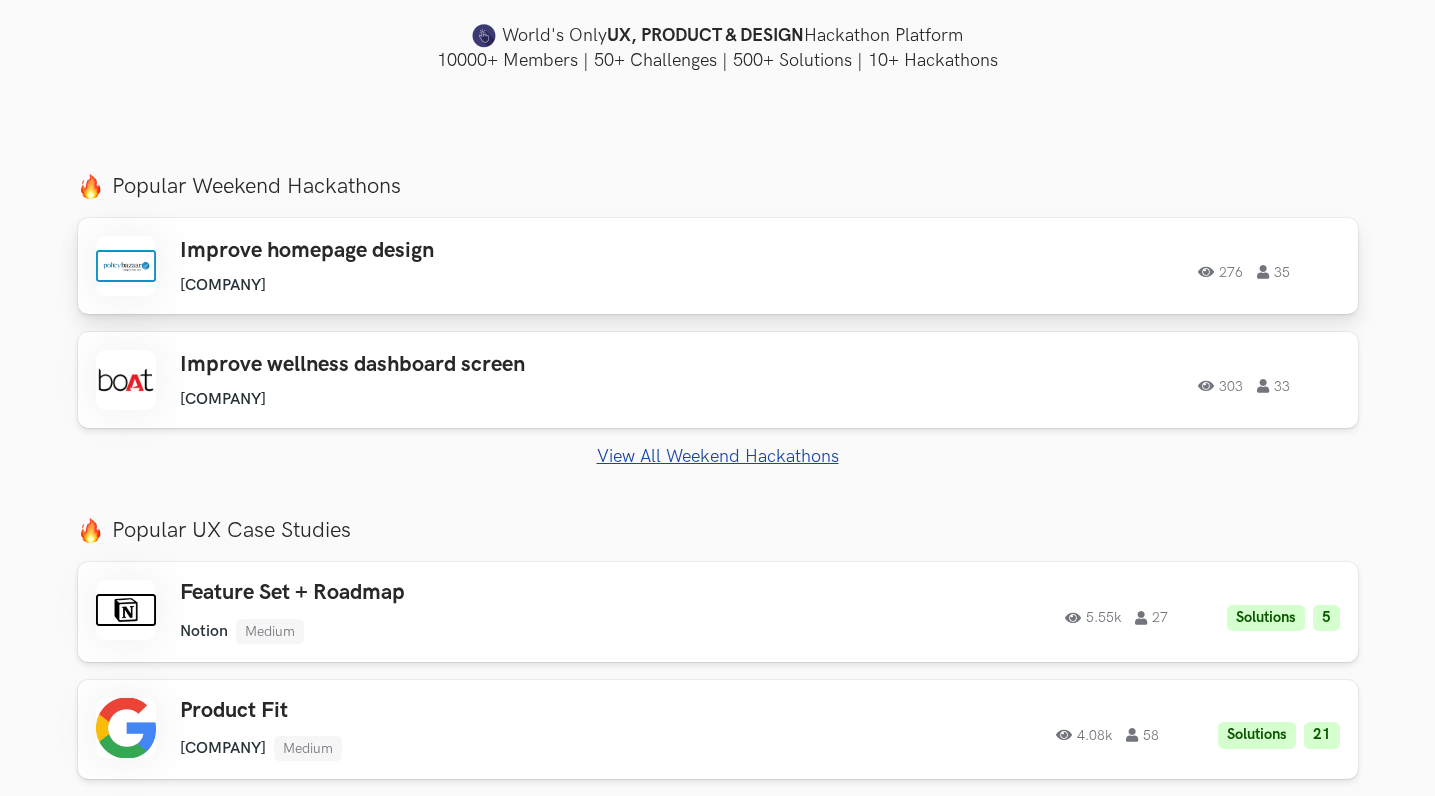 click at bounding box center (126, 266) 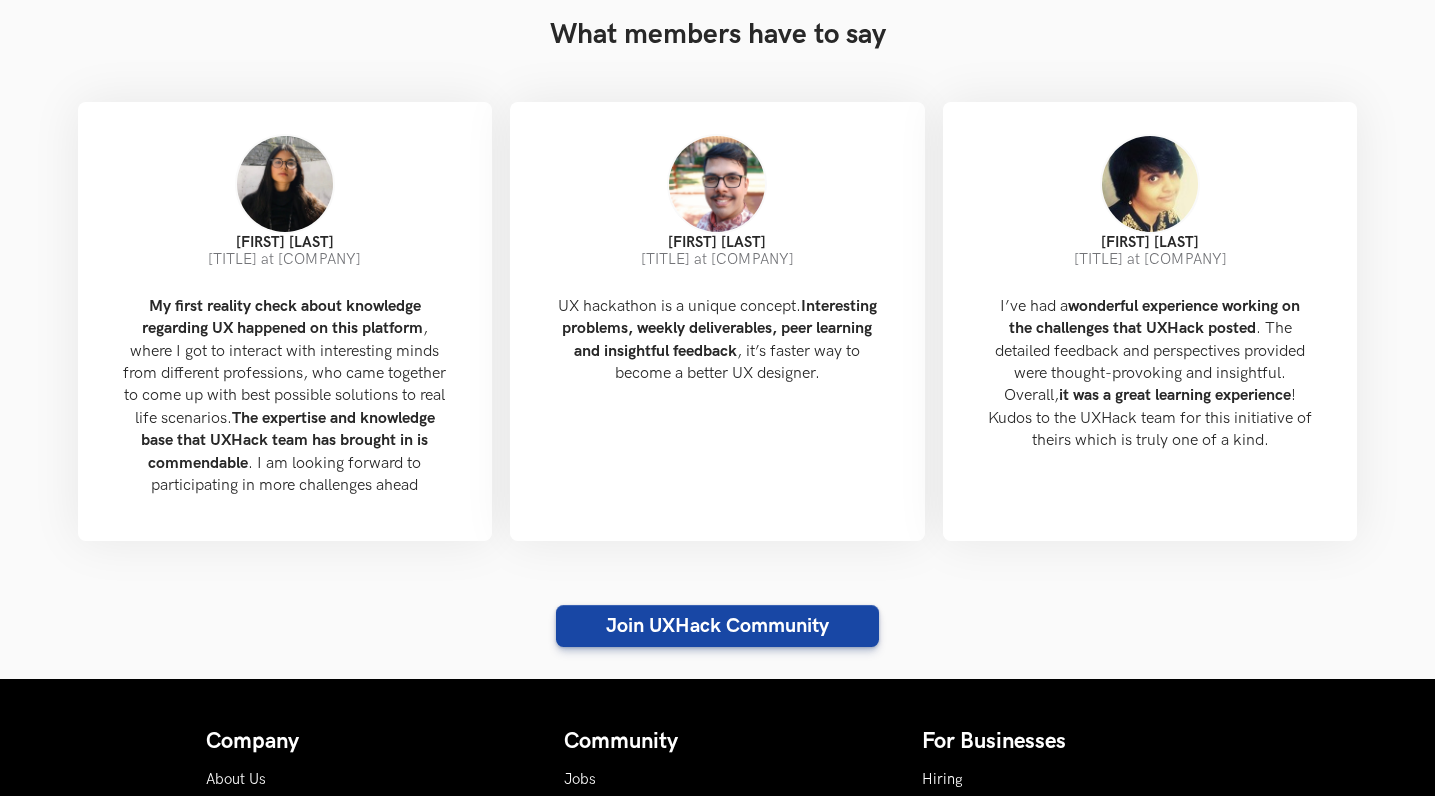 scroll, scrollTop: 1865, scrollLeft: 0, axis: vertical 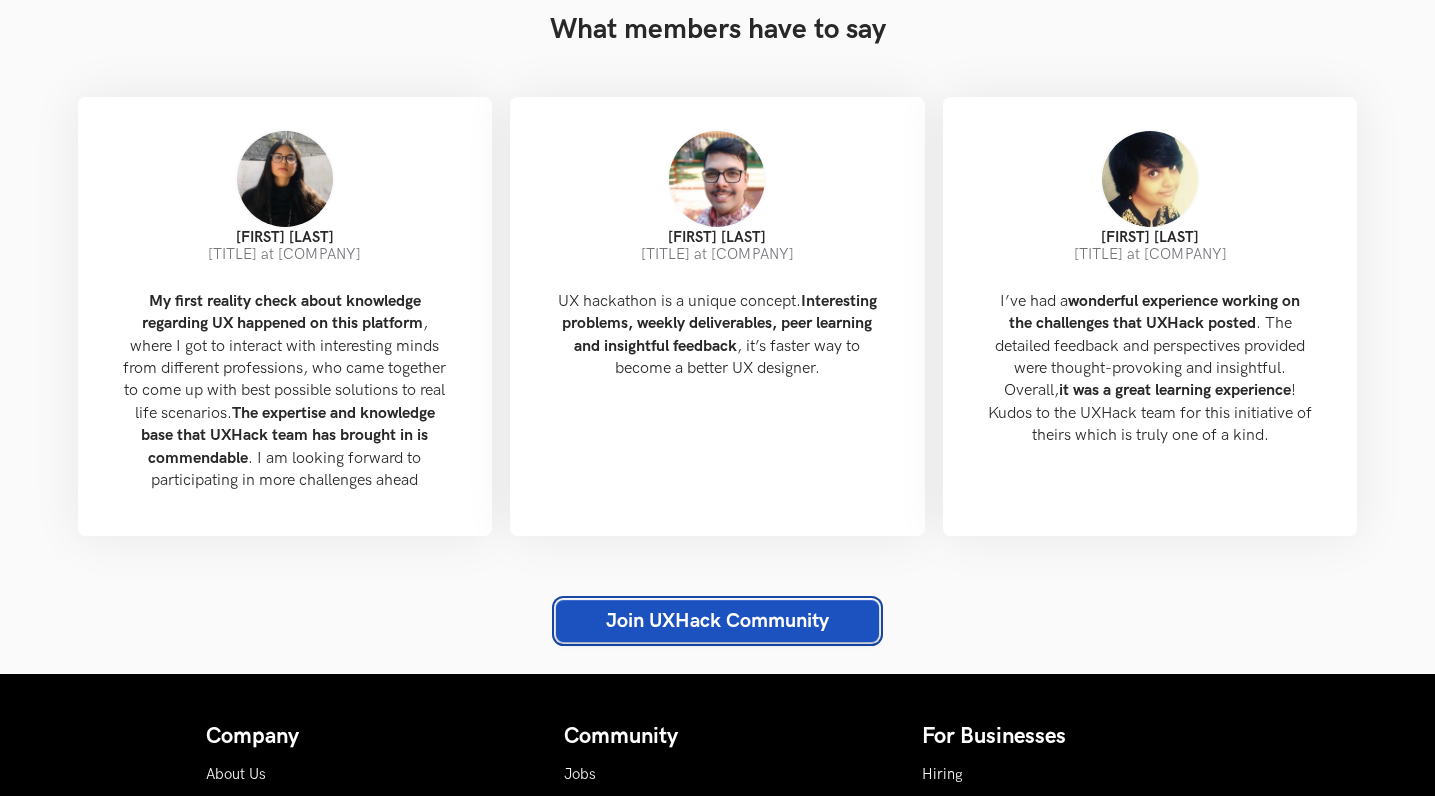 click on "Join UXHack Community" at bounding box center [717, 621] 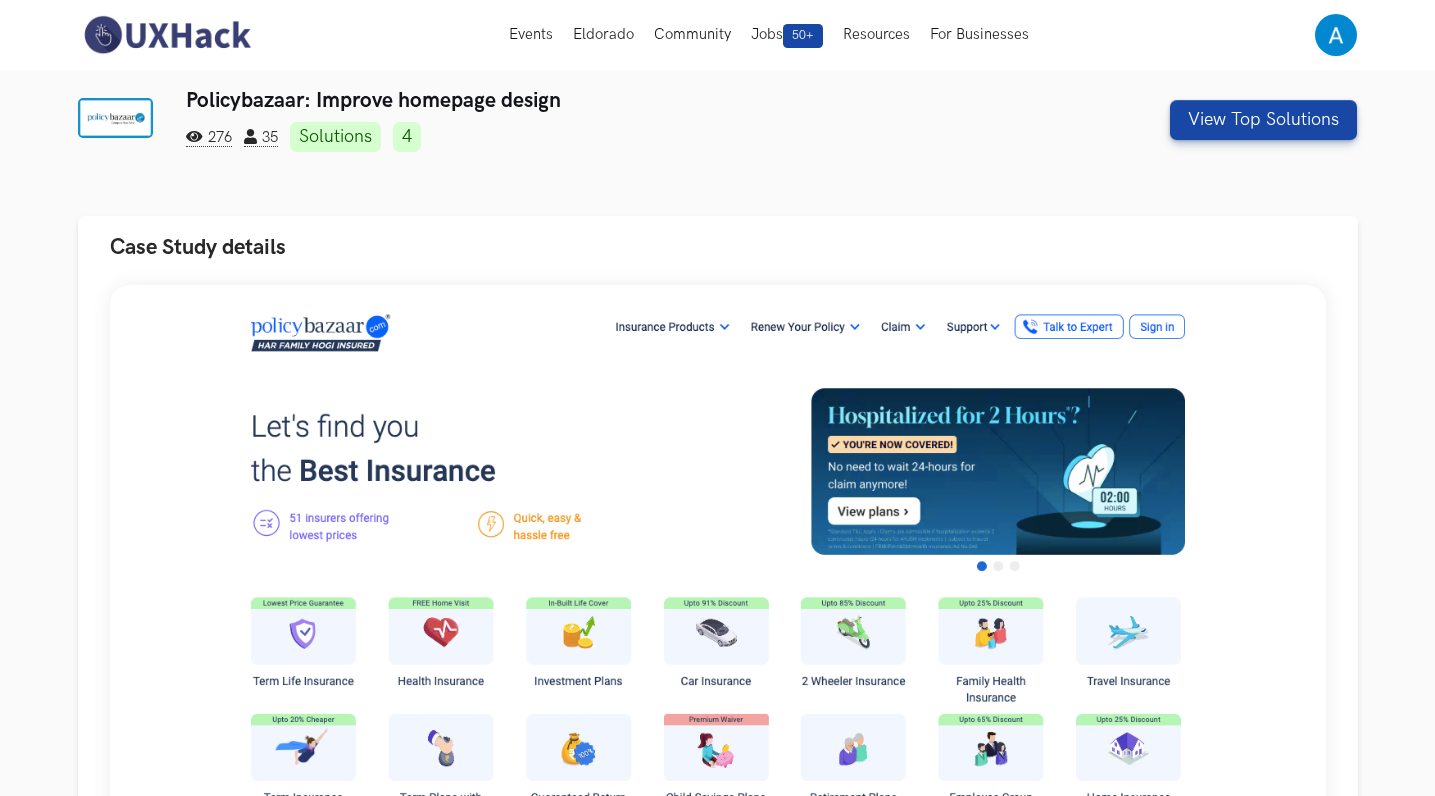 scroll, scrollTop: 0, scrollLeft: 0, axis: both 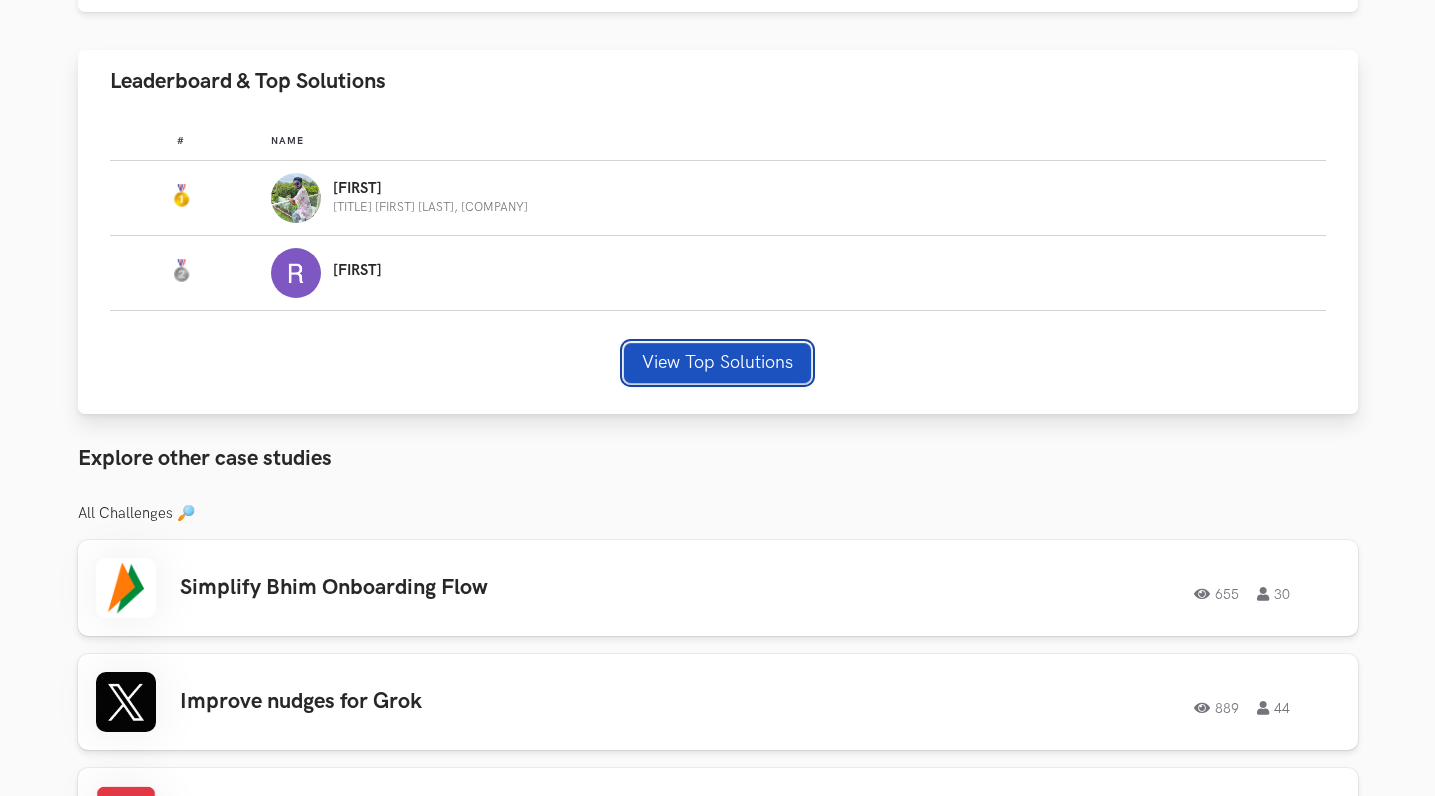 click on "View Top Solutions" at bounding box center [717, 363] 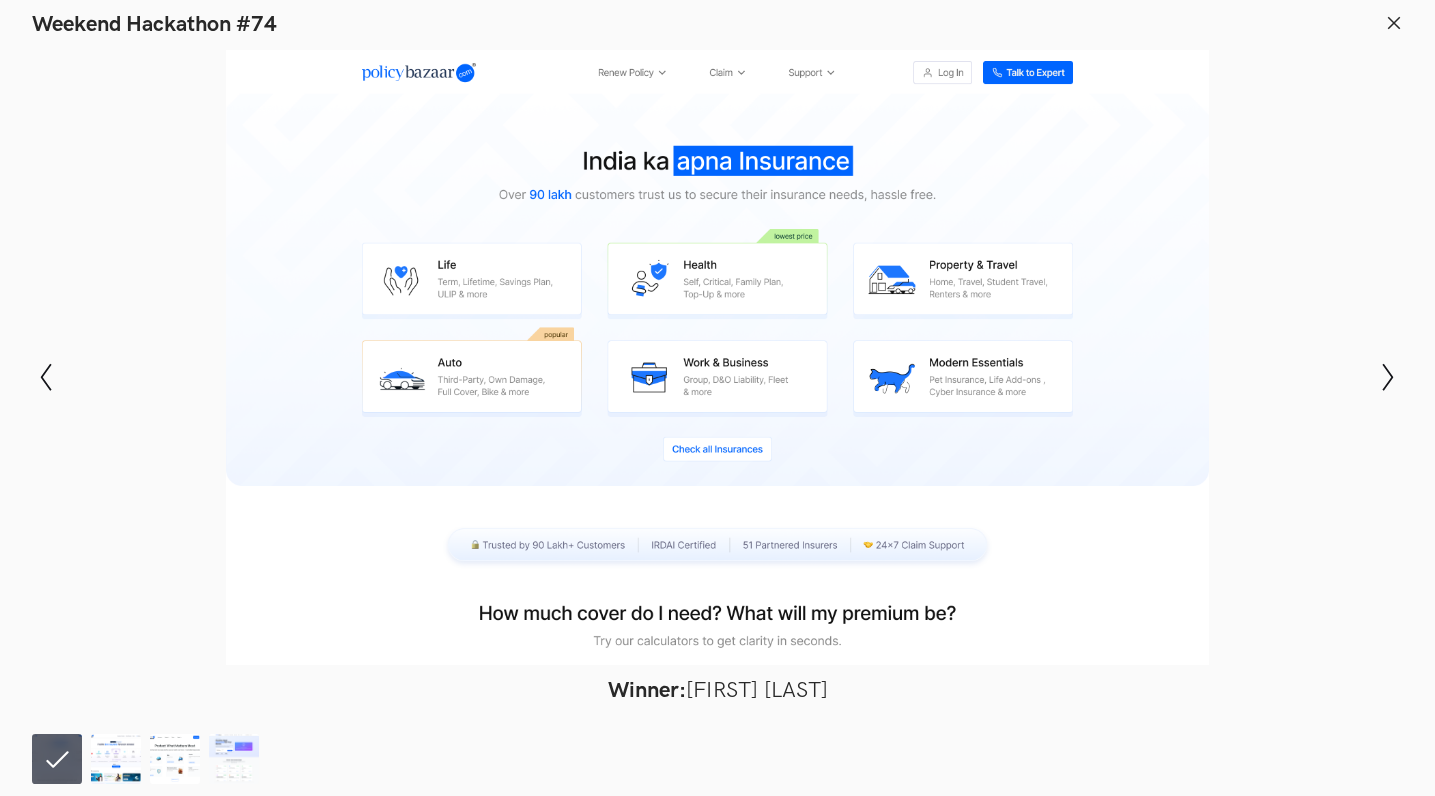 scroll, scrollTop: 1448, scrollLeft: 0, axis: vertical 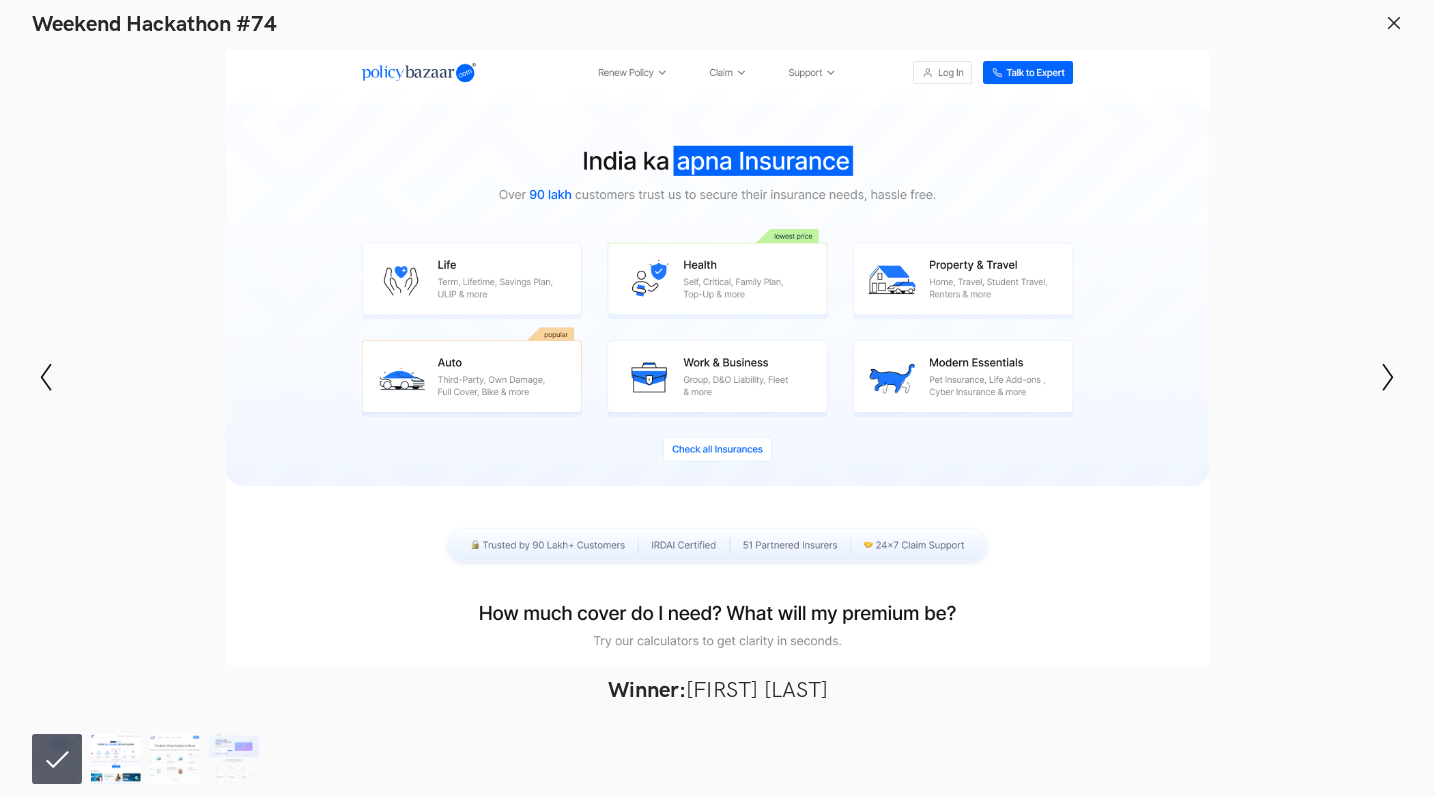 click at bounding box center (57, 759) 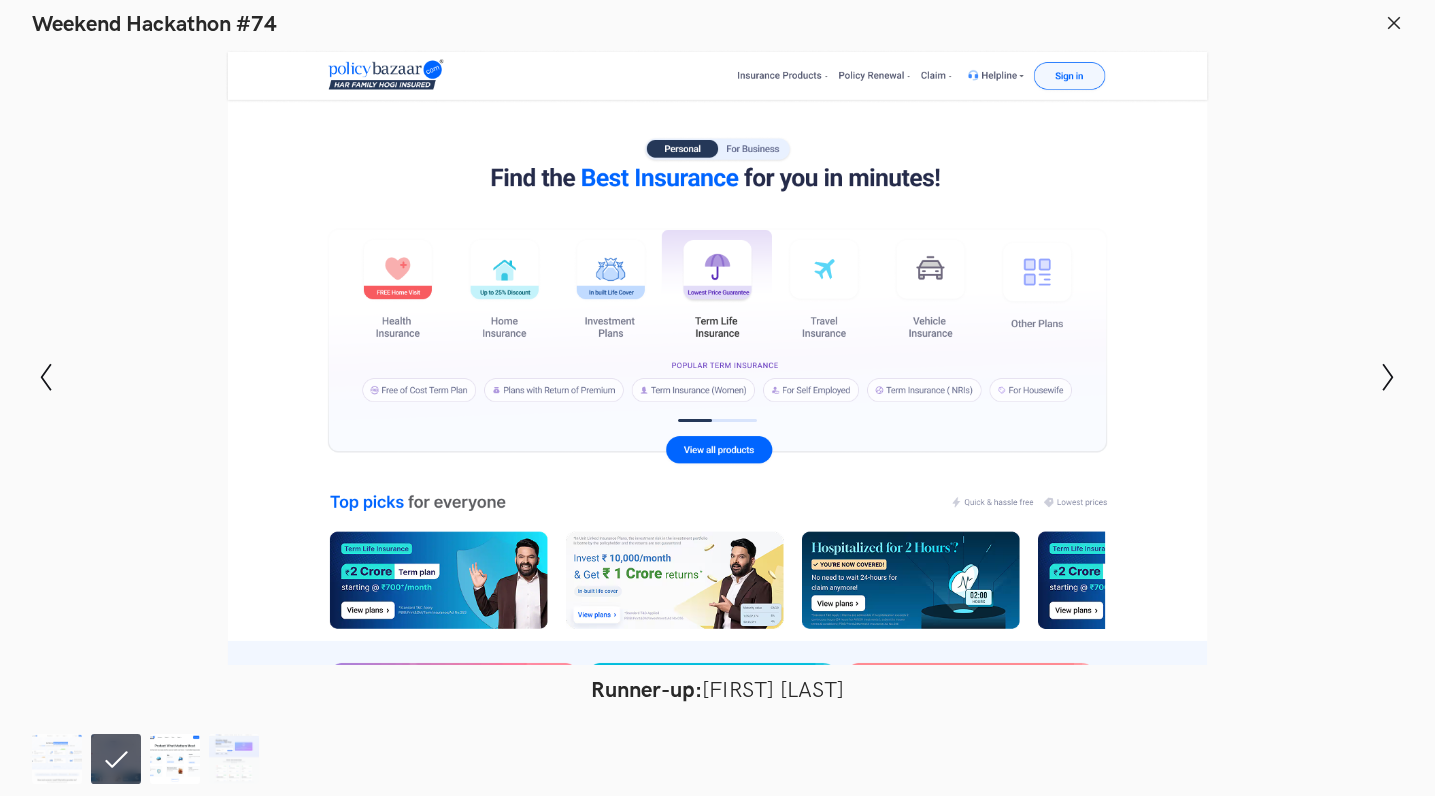 click at bounding box center [57, 759] 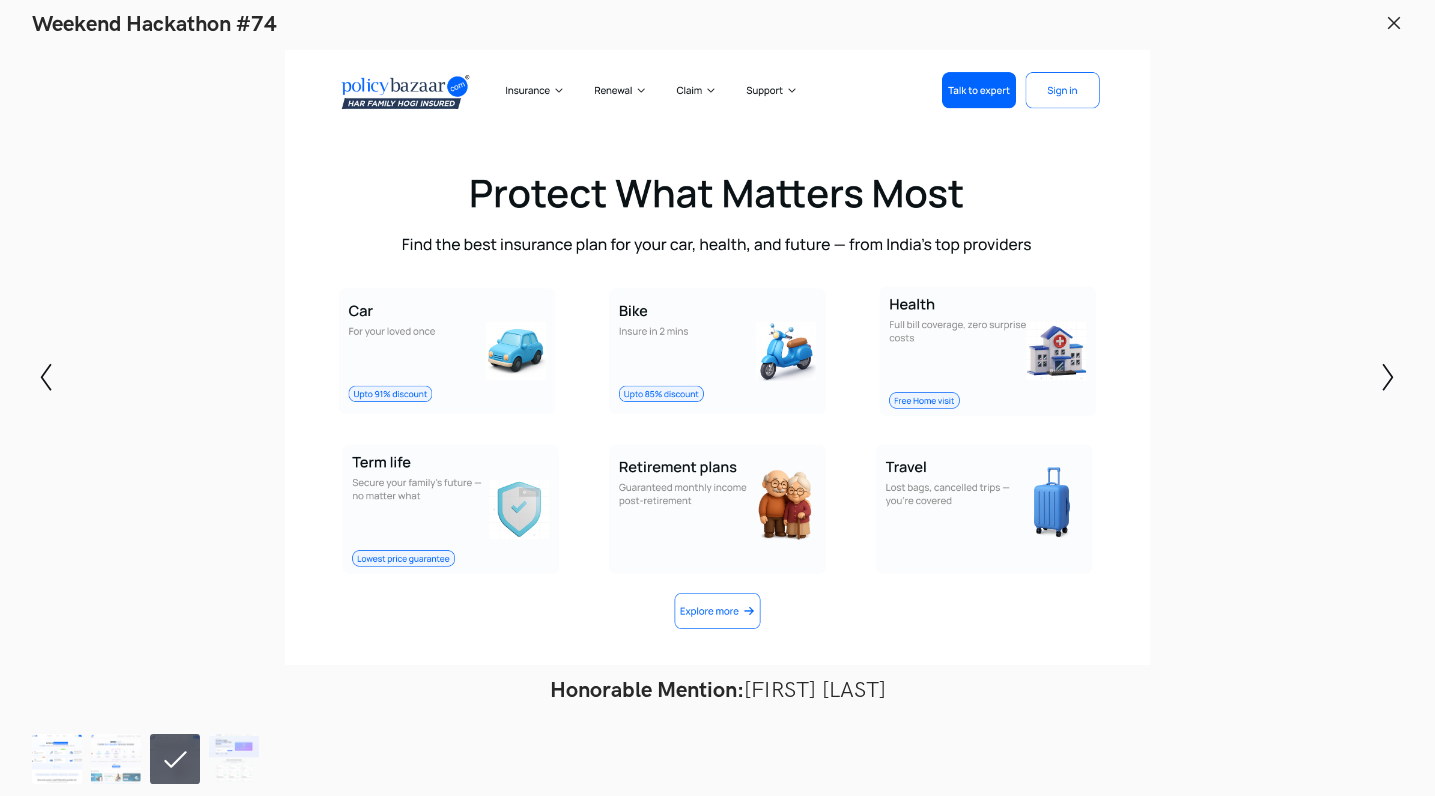 click at bounding box center [57, 759] 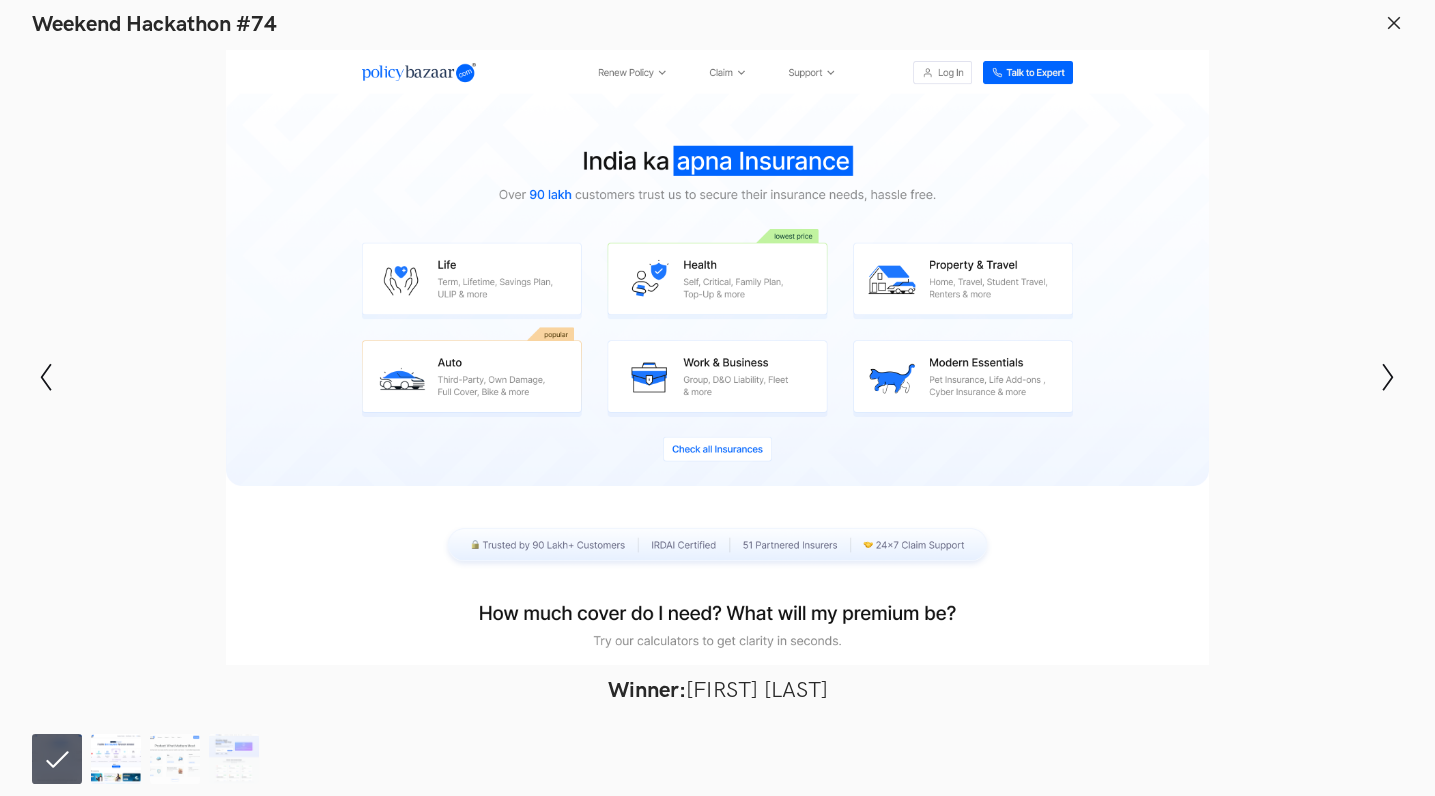 click at bounding box center (57, 759) 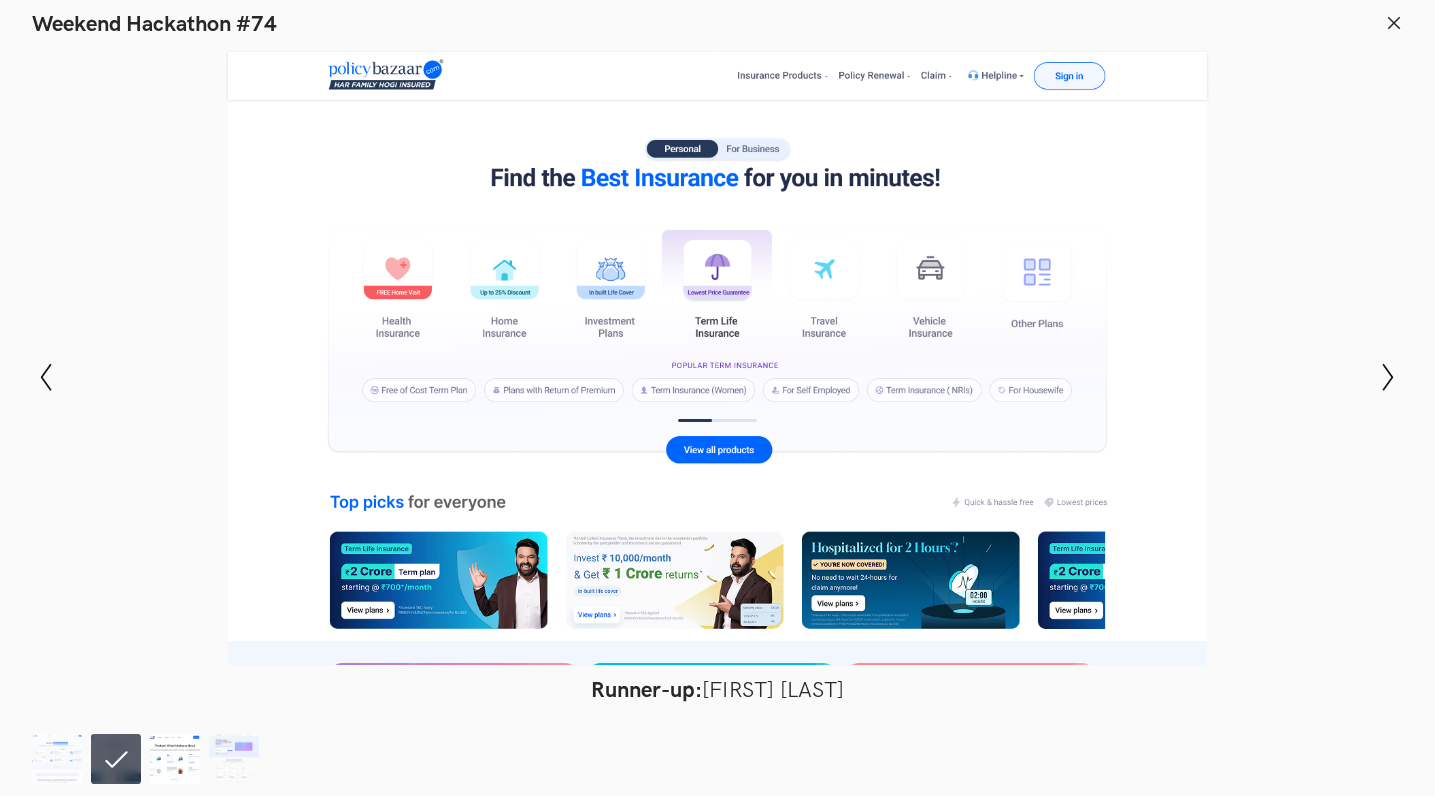 click at bounding box center [57, 759] 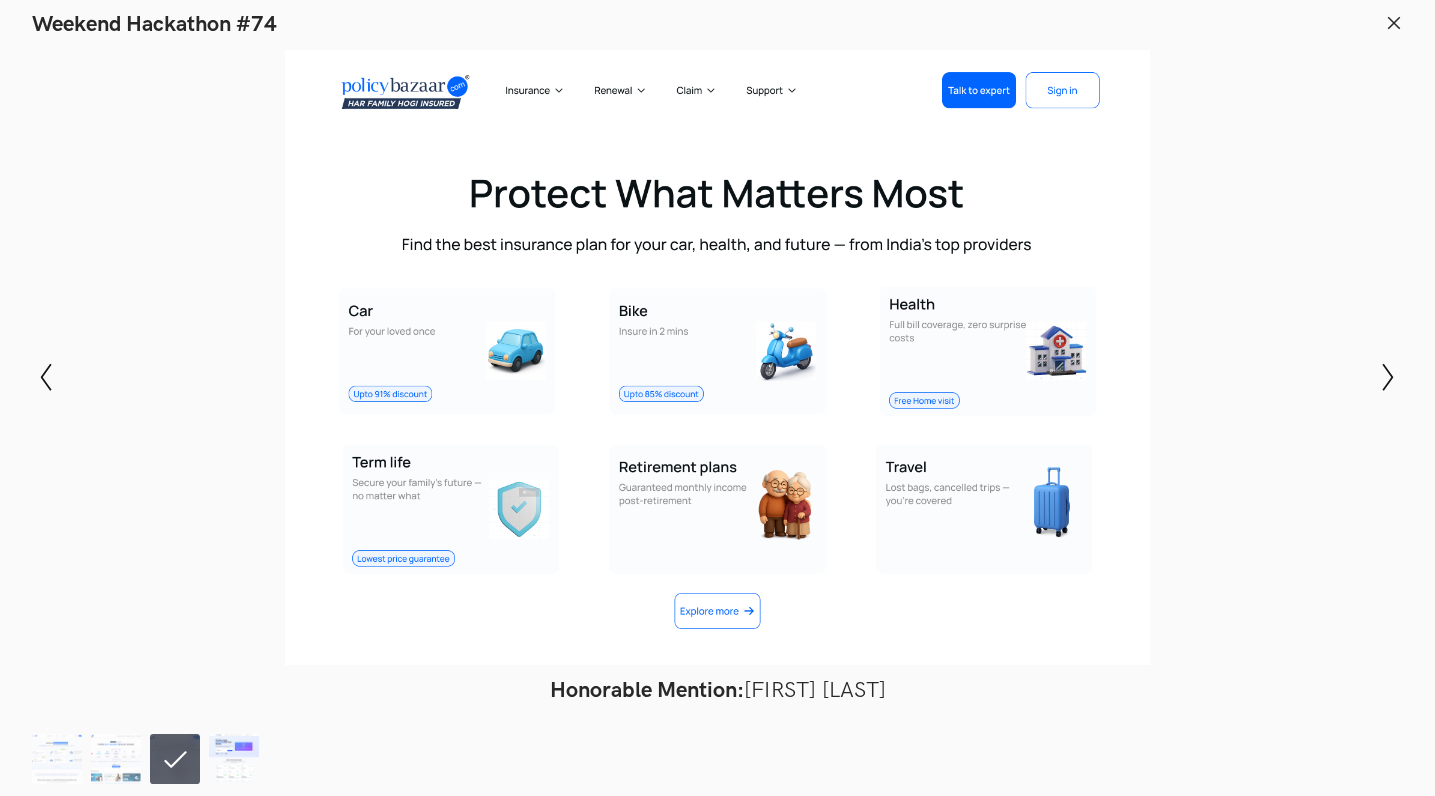 click at bounding box center [57, 759] 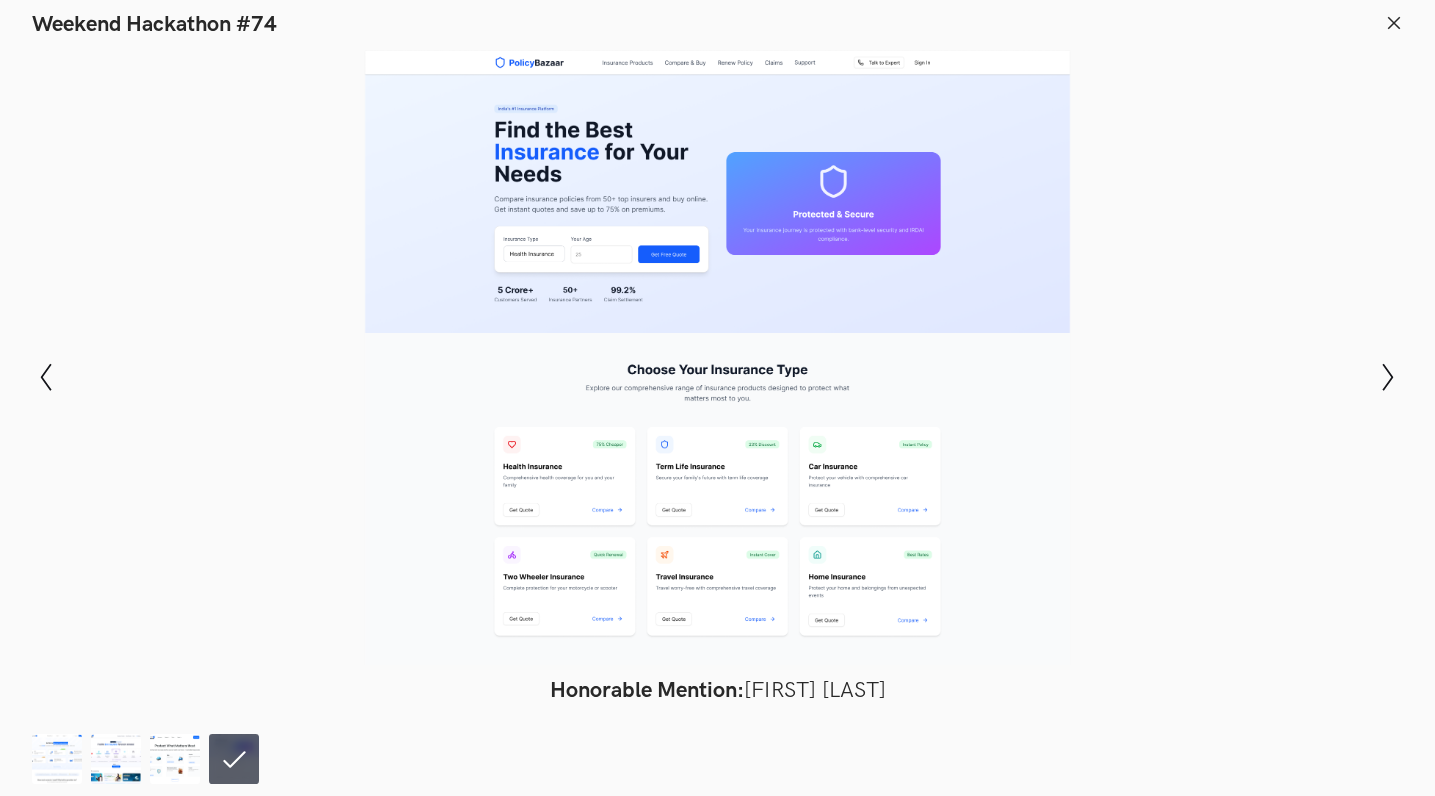 click at bounding box center (1394, 23) 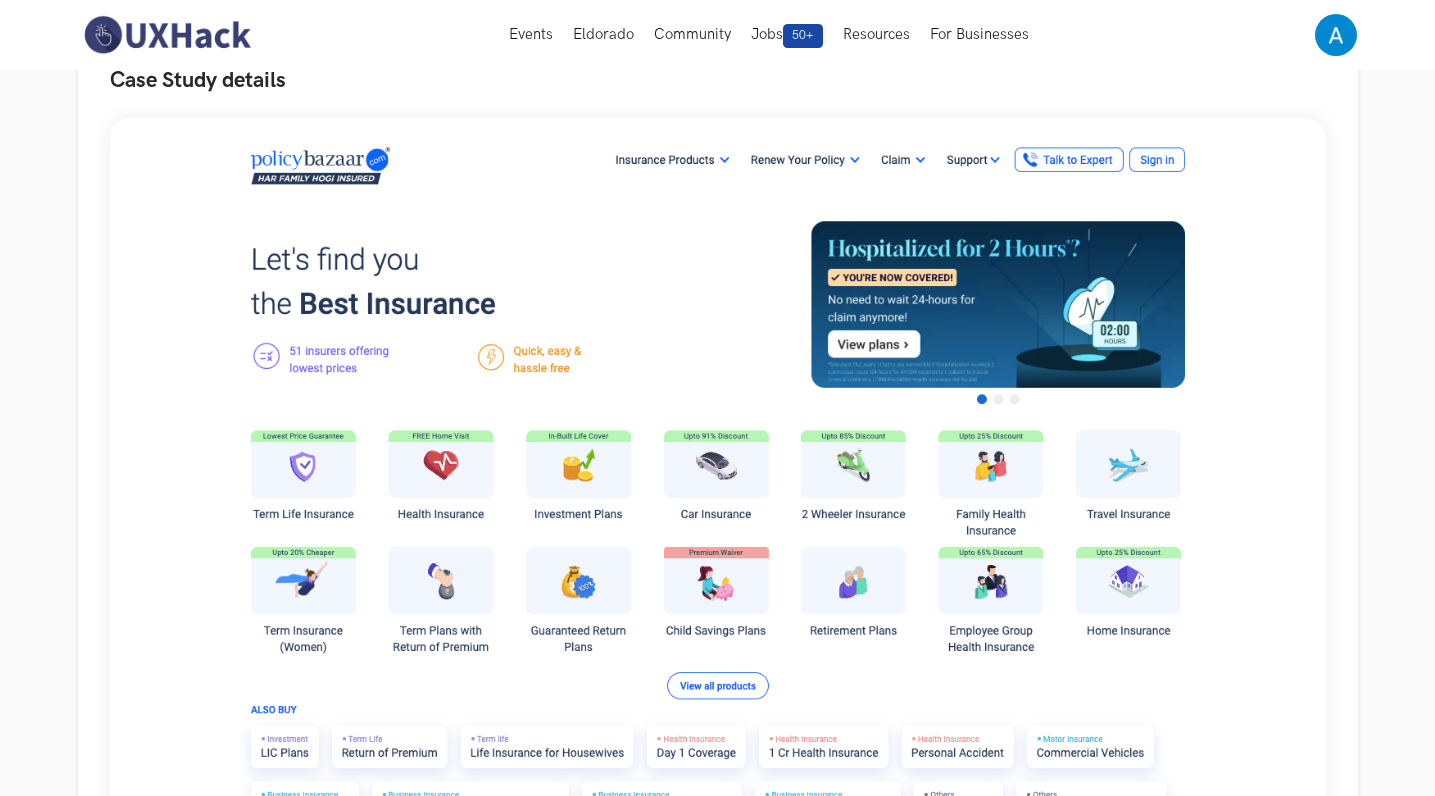 scroll, scrollTop: 0, scrollLeft: 0, axis: both 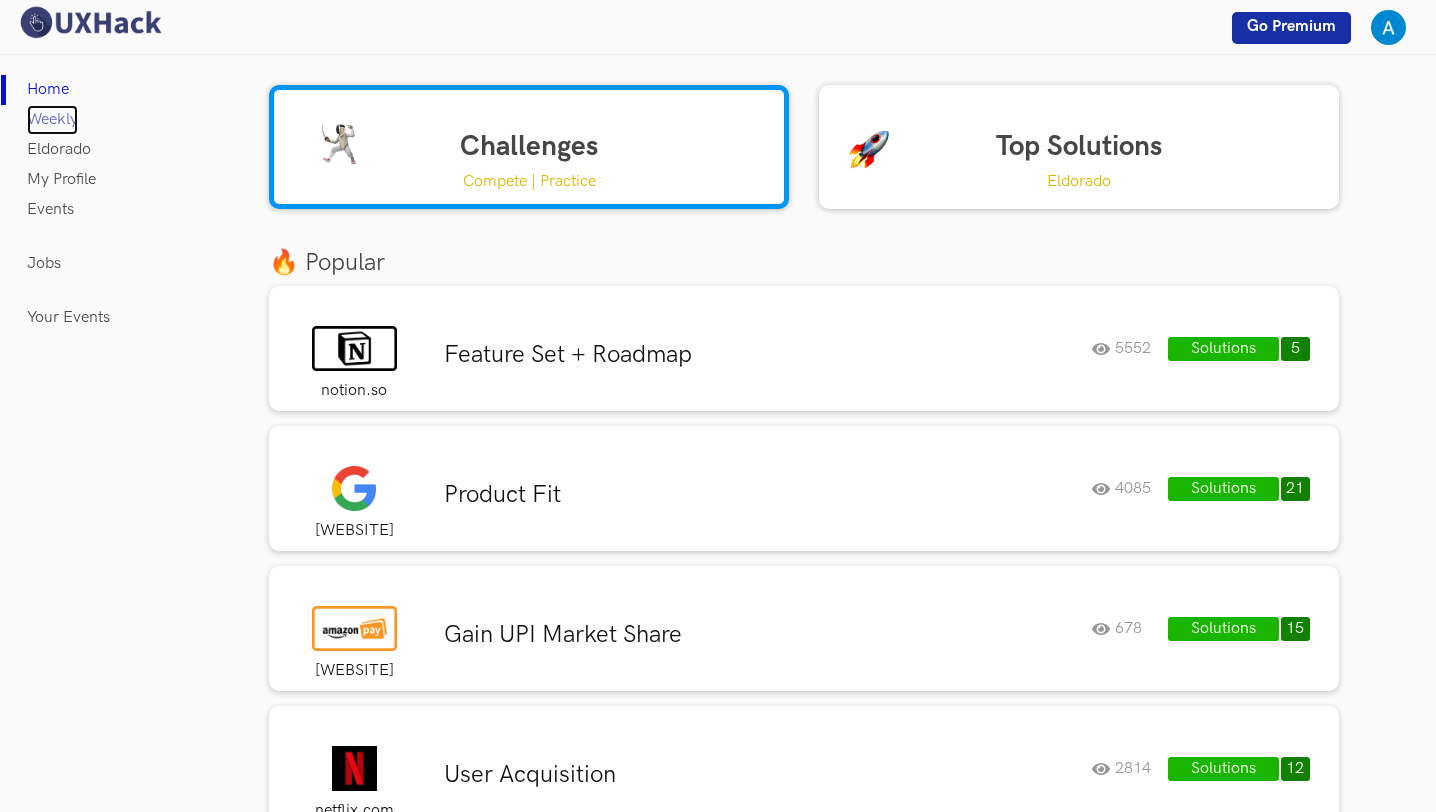 click on "Weekly" at bounding box center [52, 120] 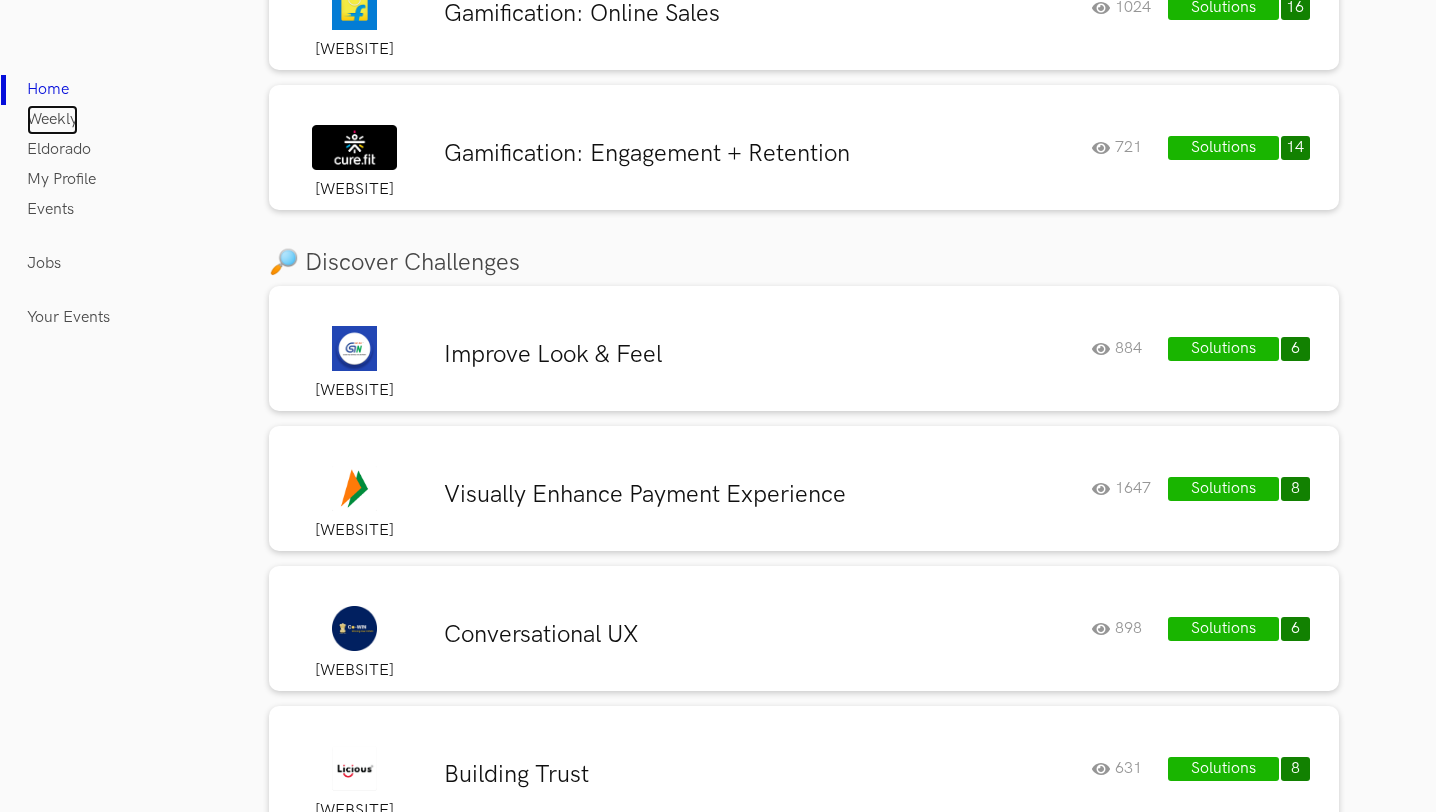 scroll, scrollTop: 1488, scrollLeft: 0, axis: vertical 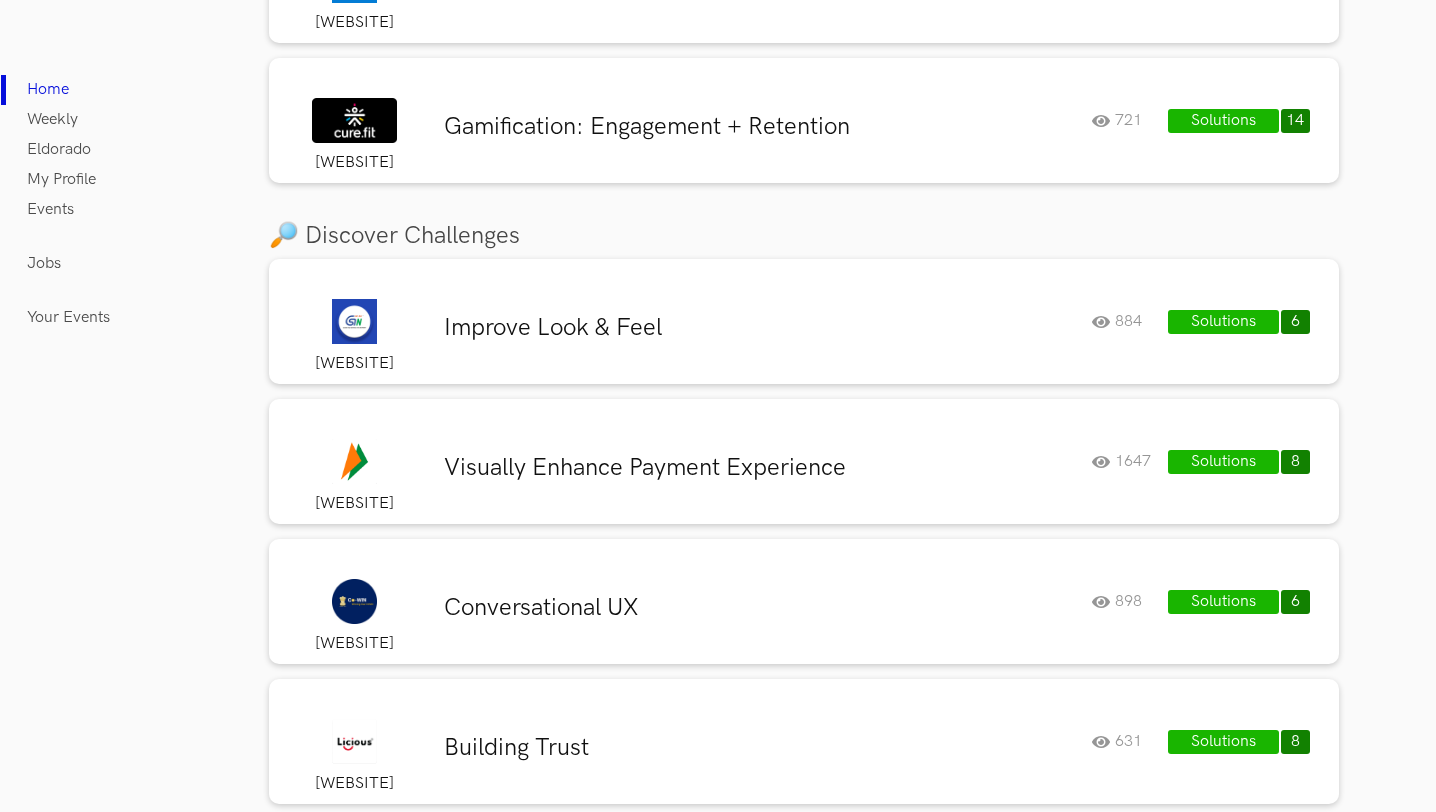 click on "Home Weekly Eldorado My Profile Events Jobs Your Events" at bounding box center [64, 421] 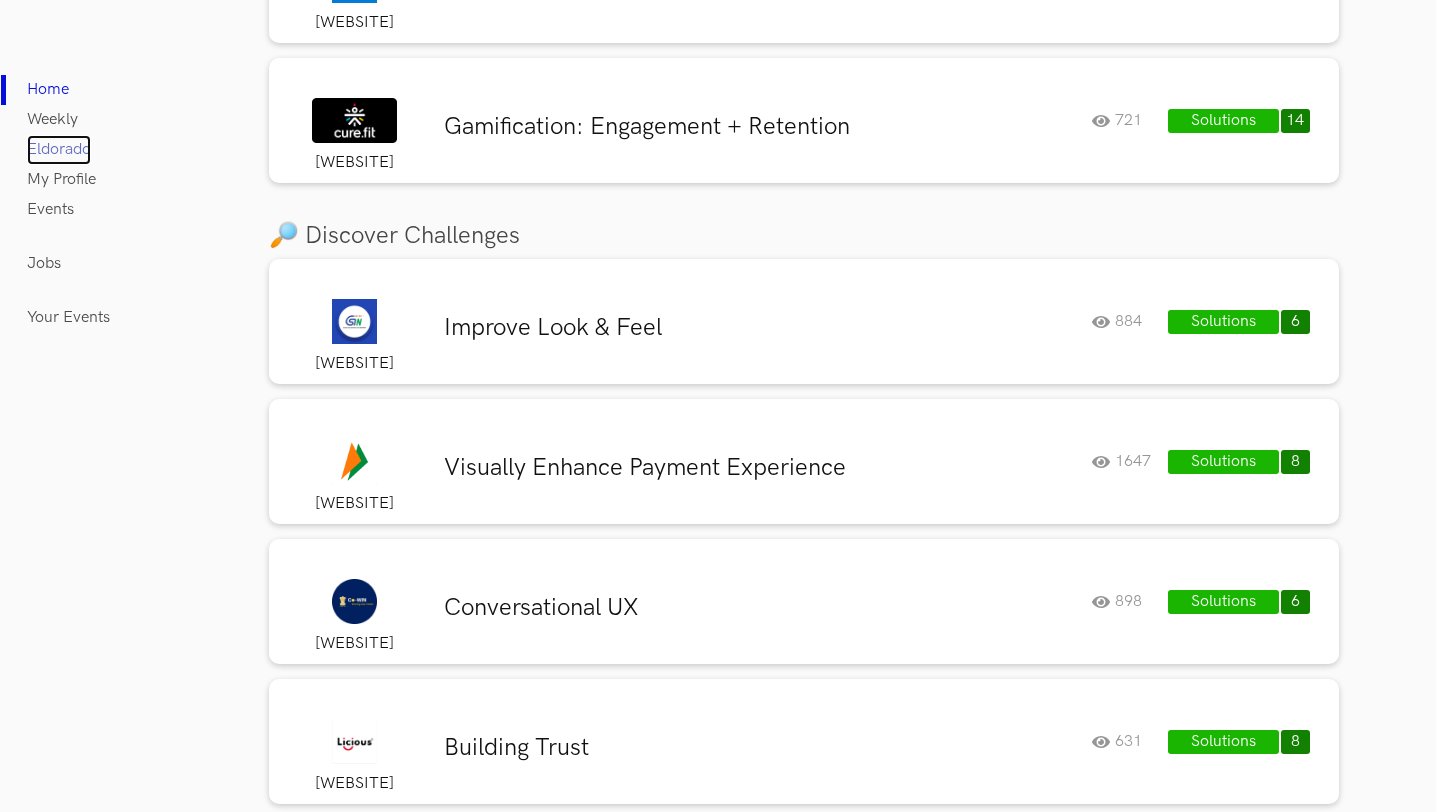 click on "Eldorado" at bounding box center (59, 150) 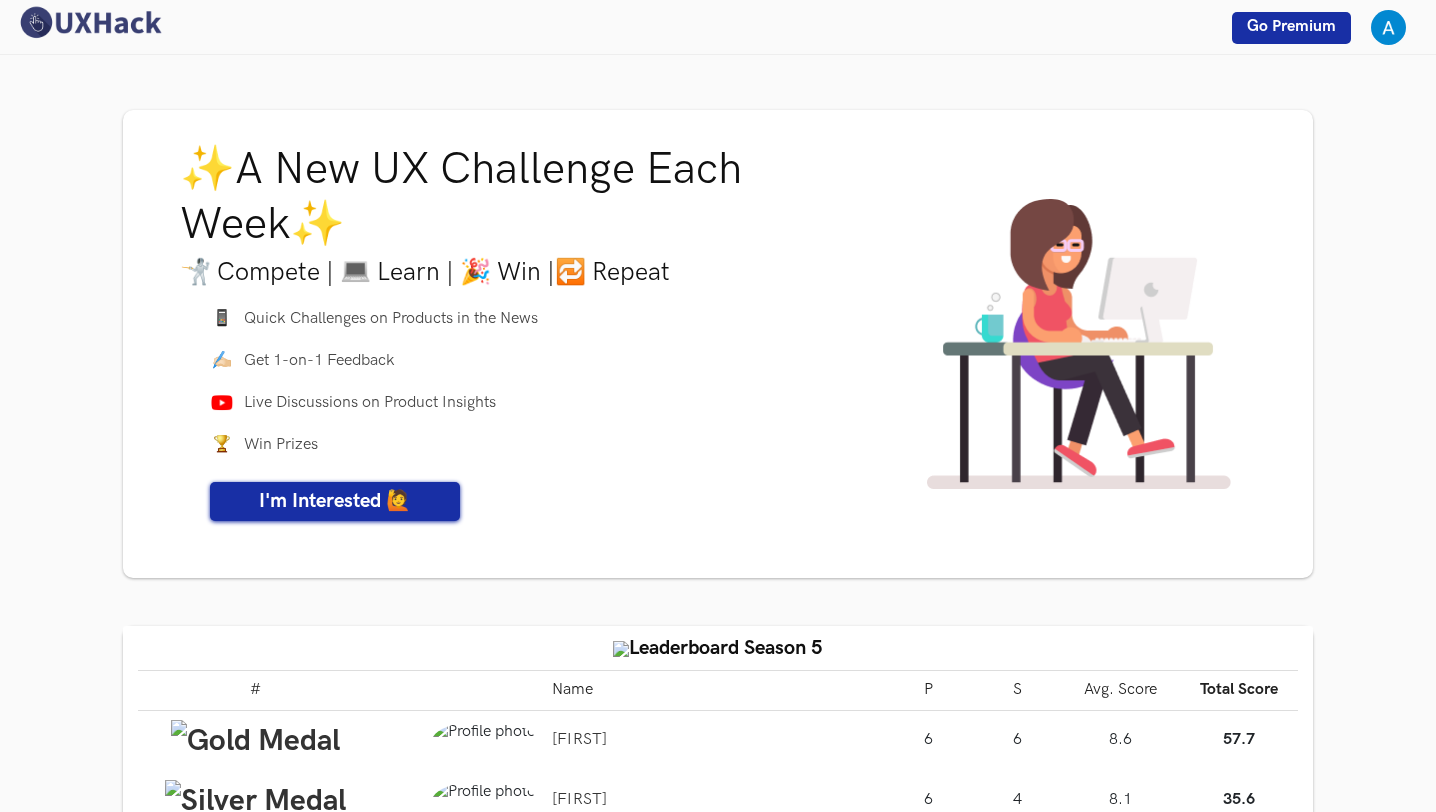 scroll, scrollTop: 0, scrollLeft: 0, axis: both 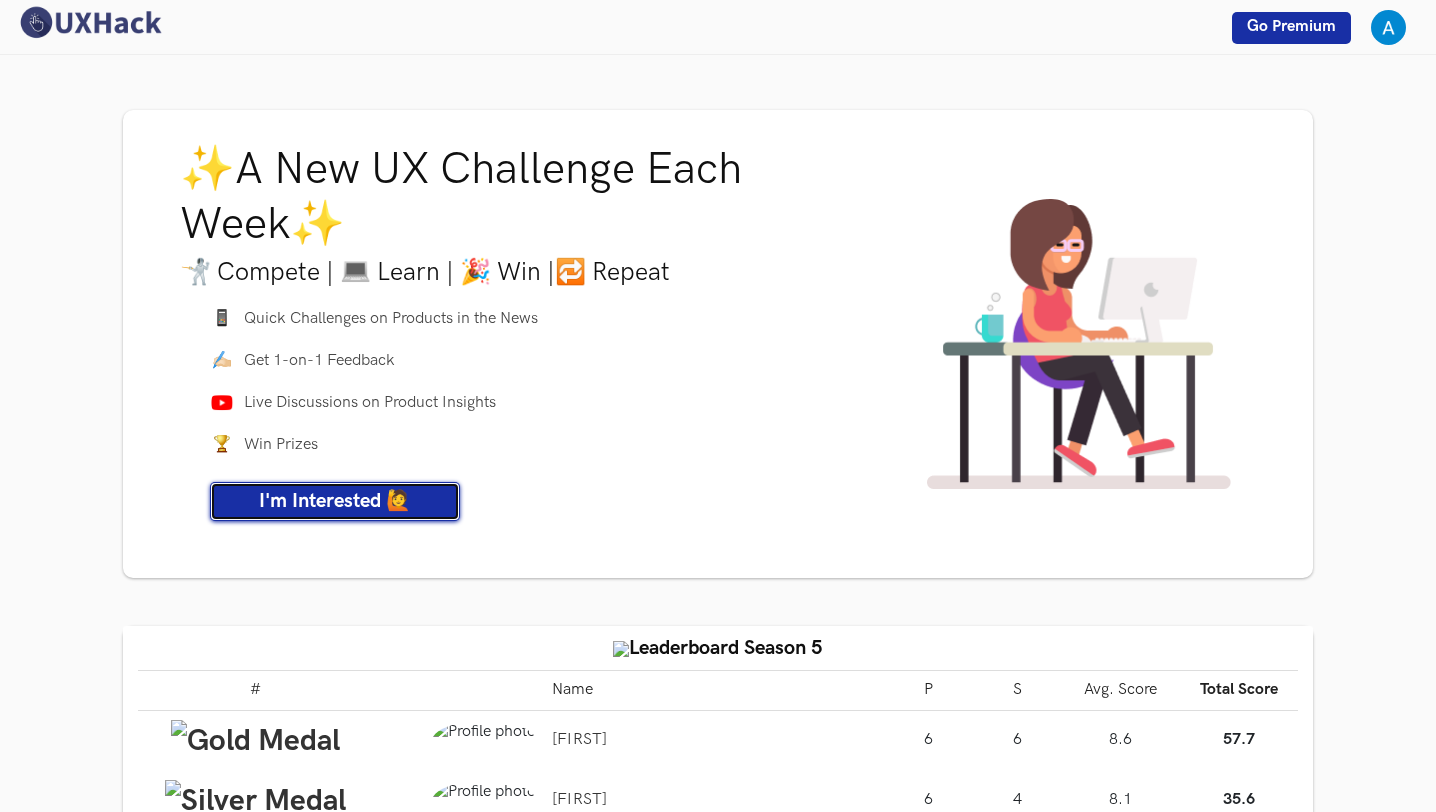 click on "I'm Interested 🙋" at bounding box center (335, 501) 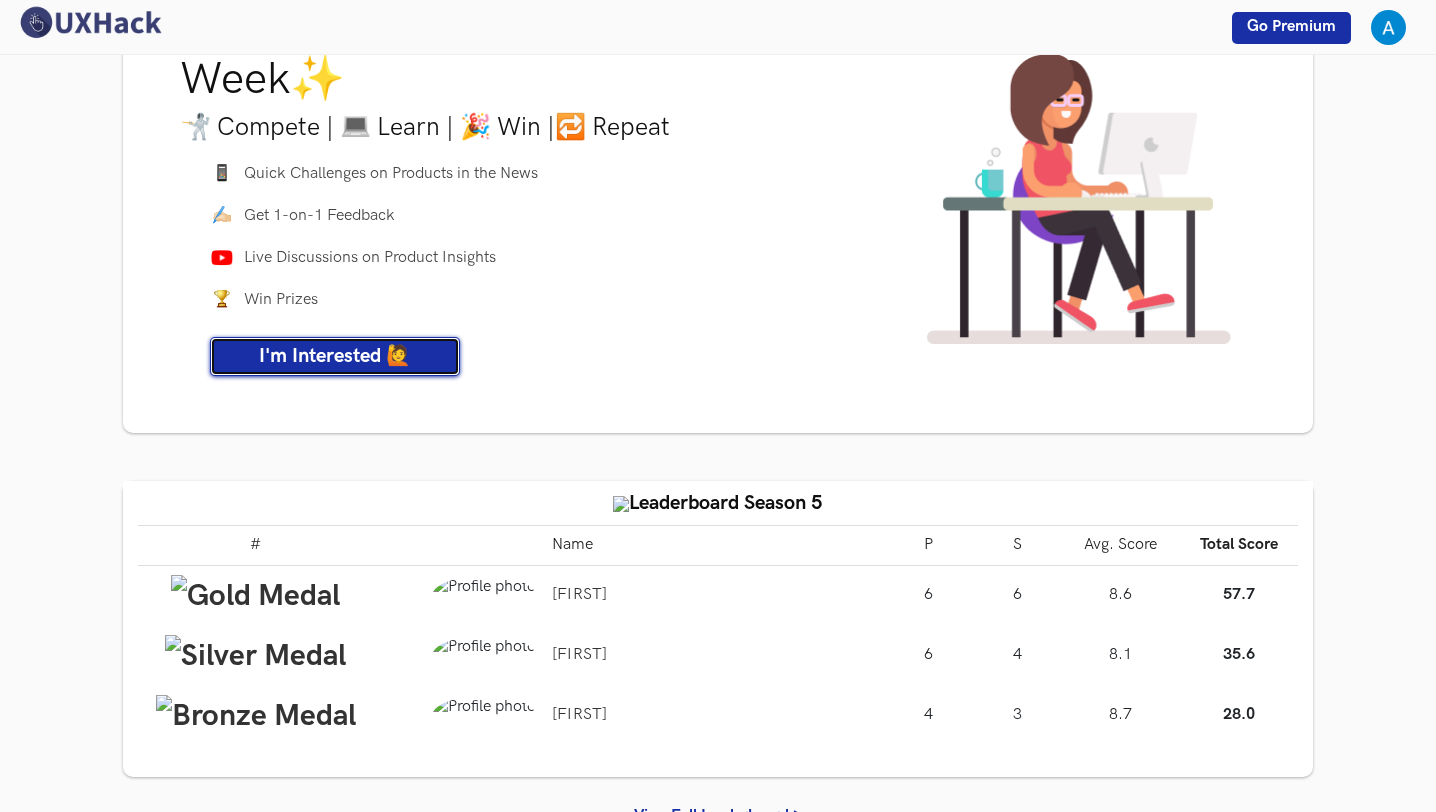 scroll, scrollTop: 0, scrollLeft: 0, axis: both 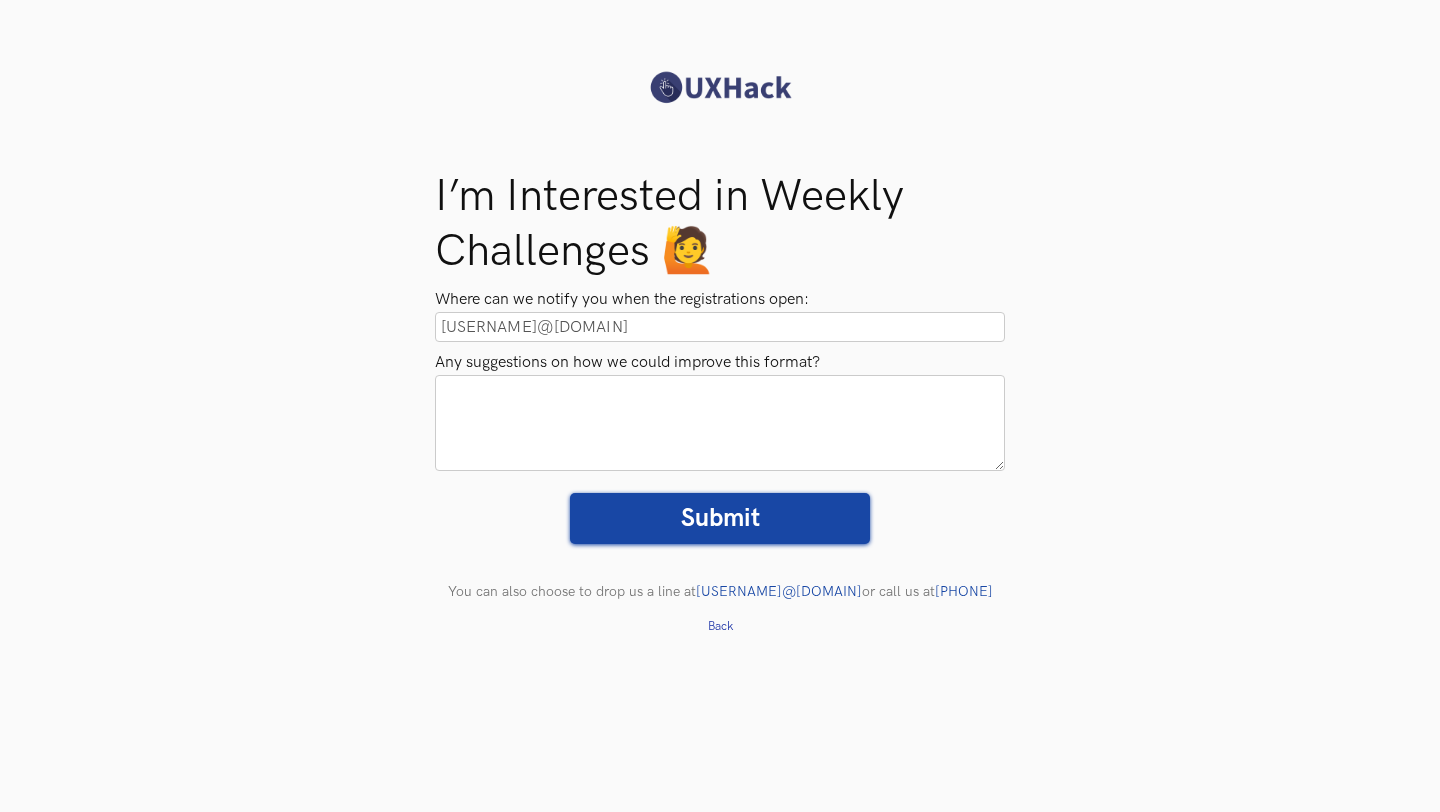 click on "Submit" at bounding box center (720, 518) 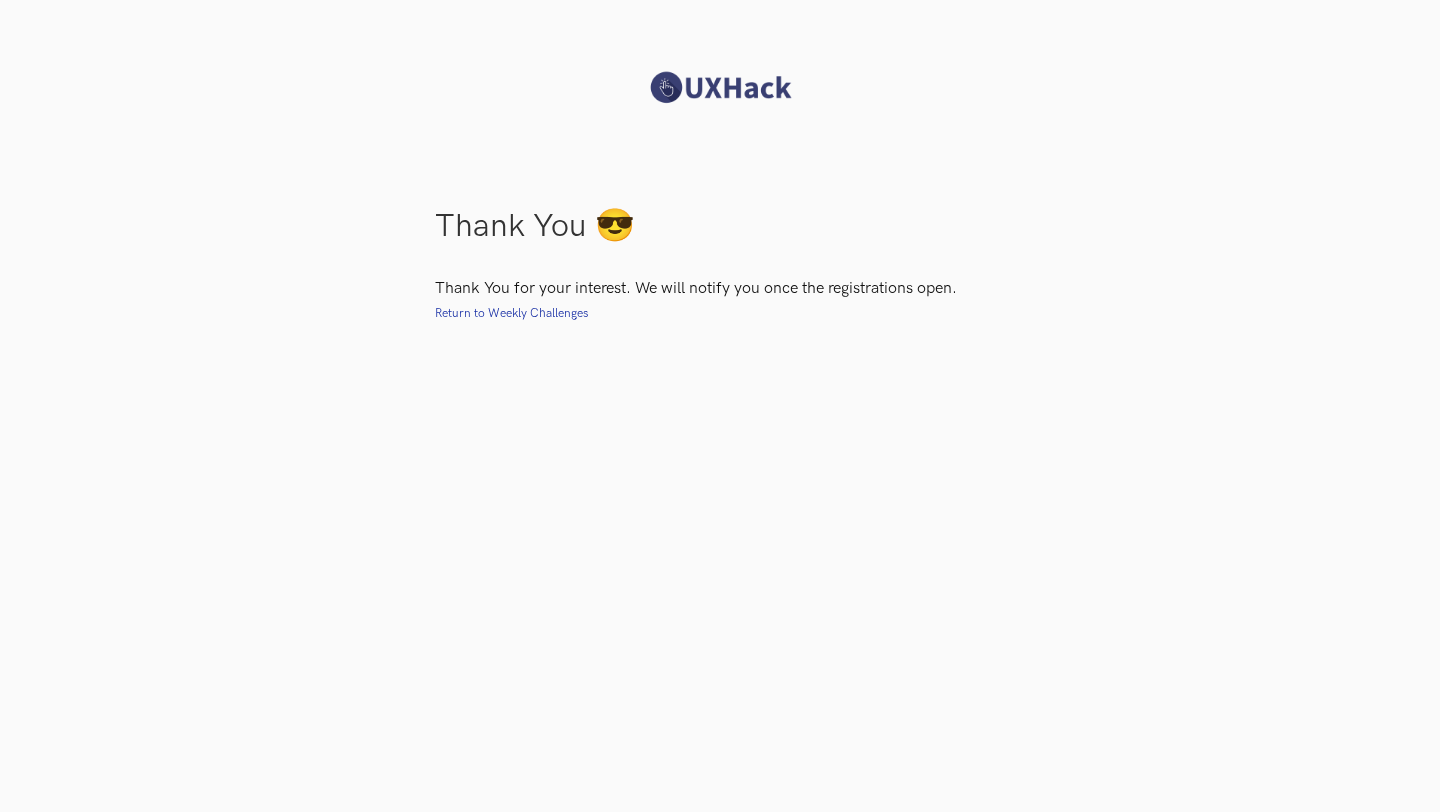 scroll, scrollTop: 0, scrollLeft: 0, axis: both 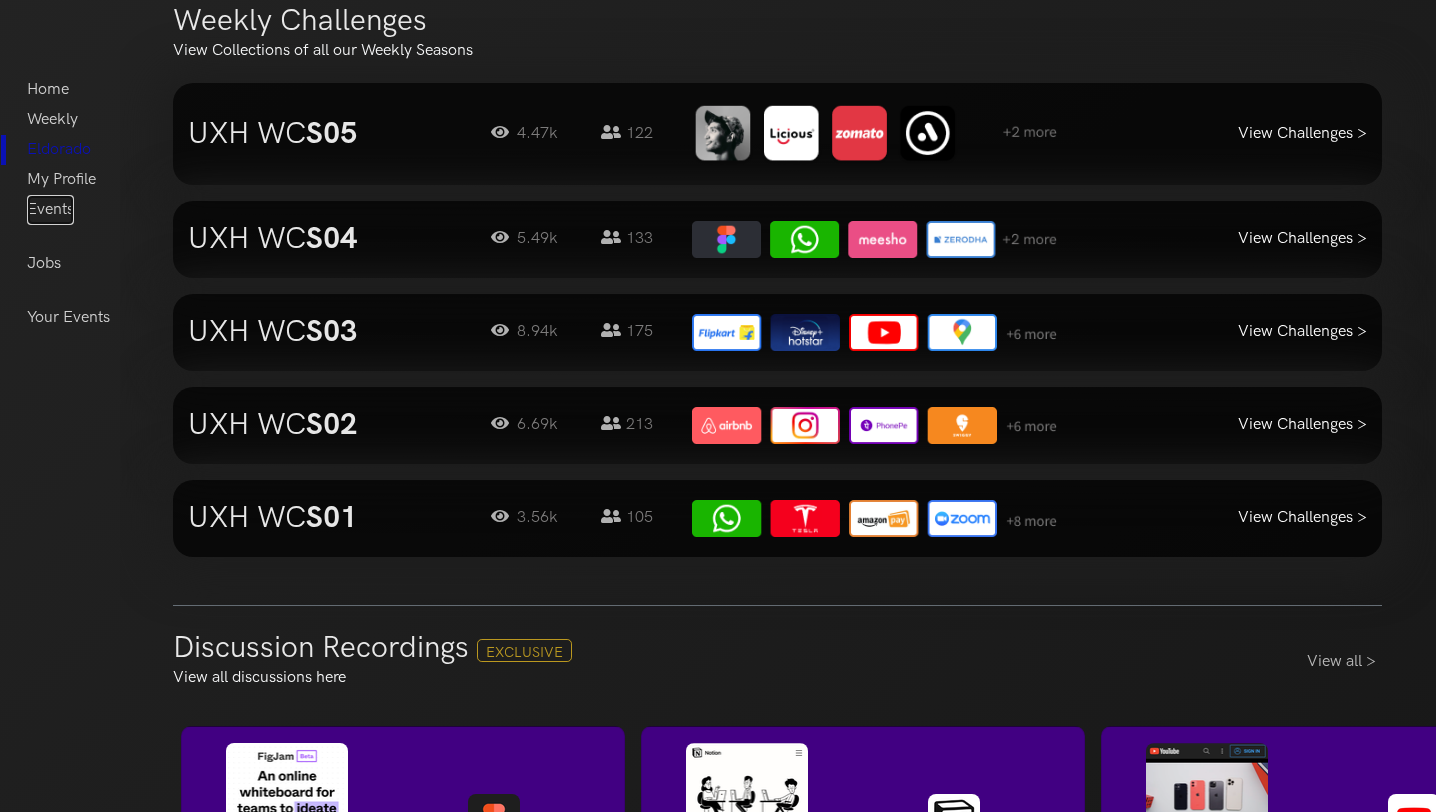 click on "Events" at bounding box center [50, 210] 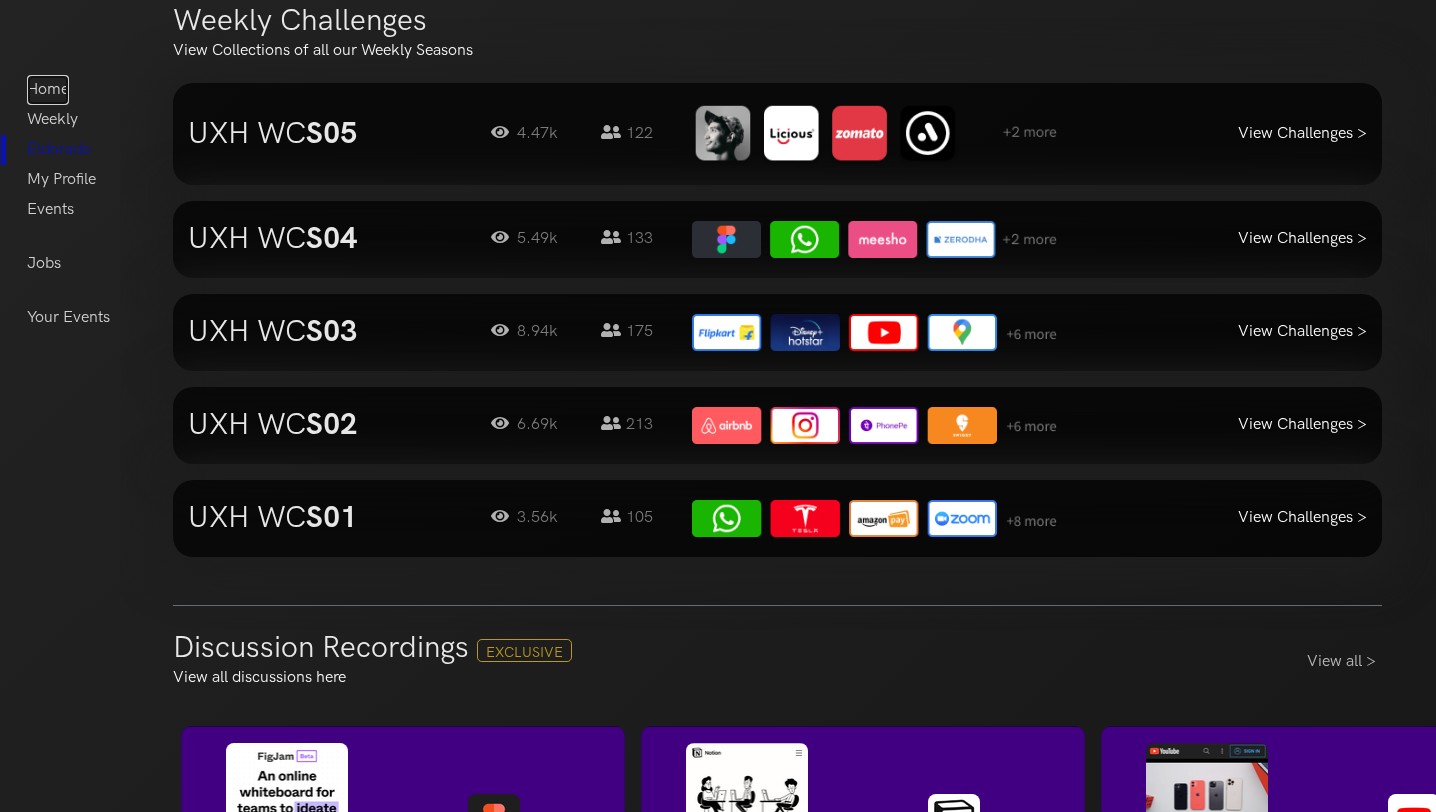click on "Home" at bounding box center [48, 90] 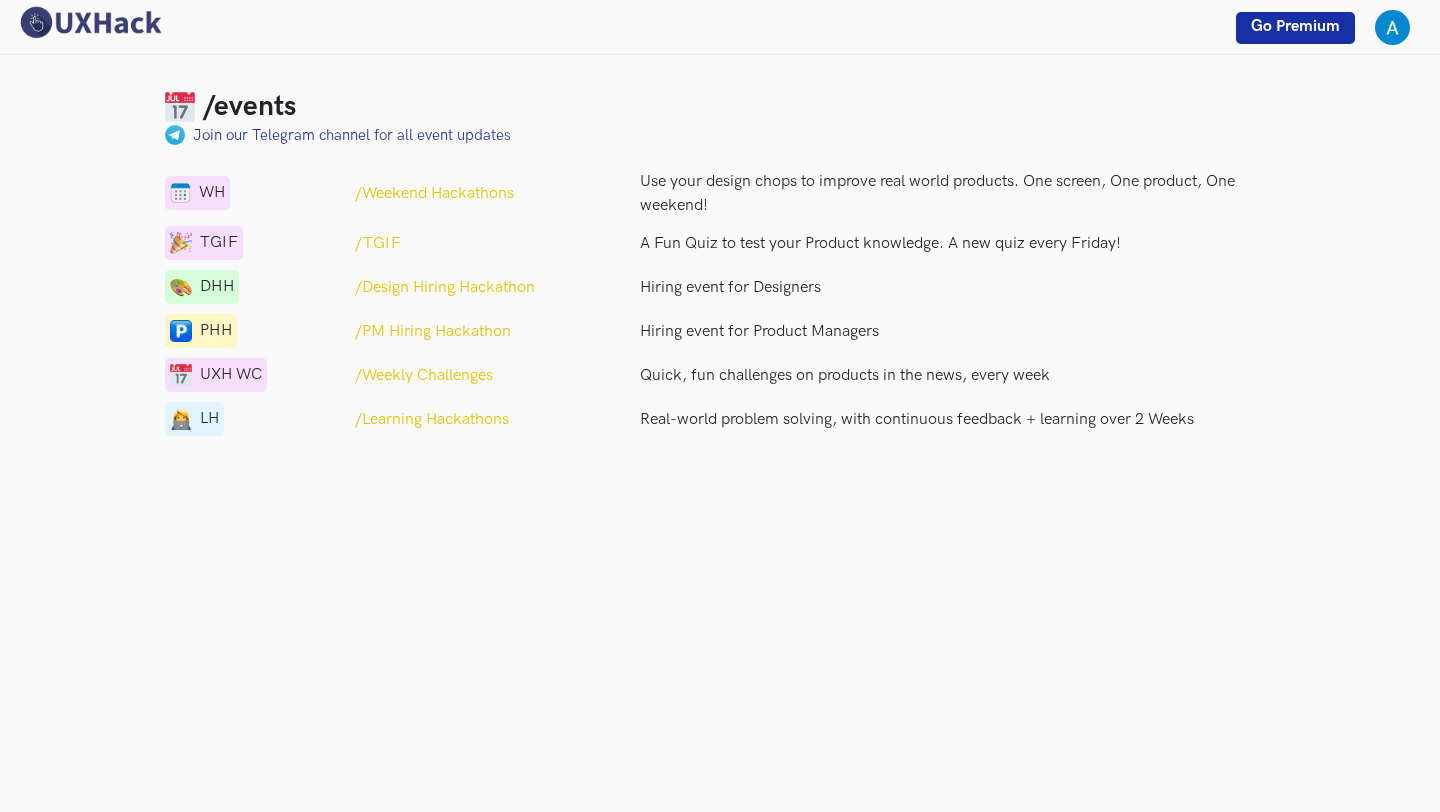 scroll, scrollTop: 0, scrollLeft: 0, axis: both 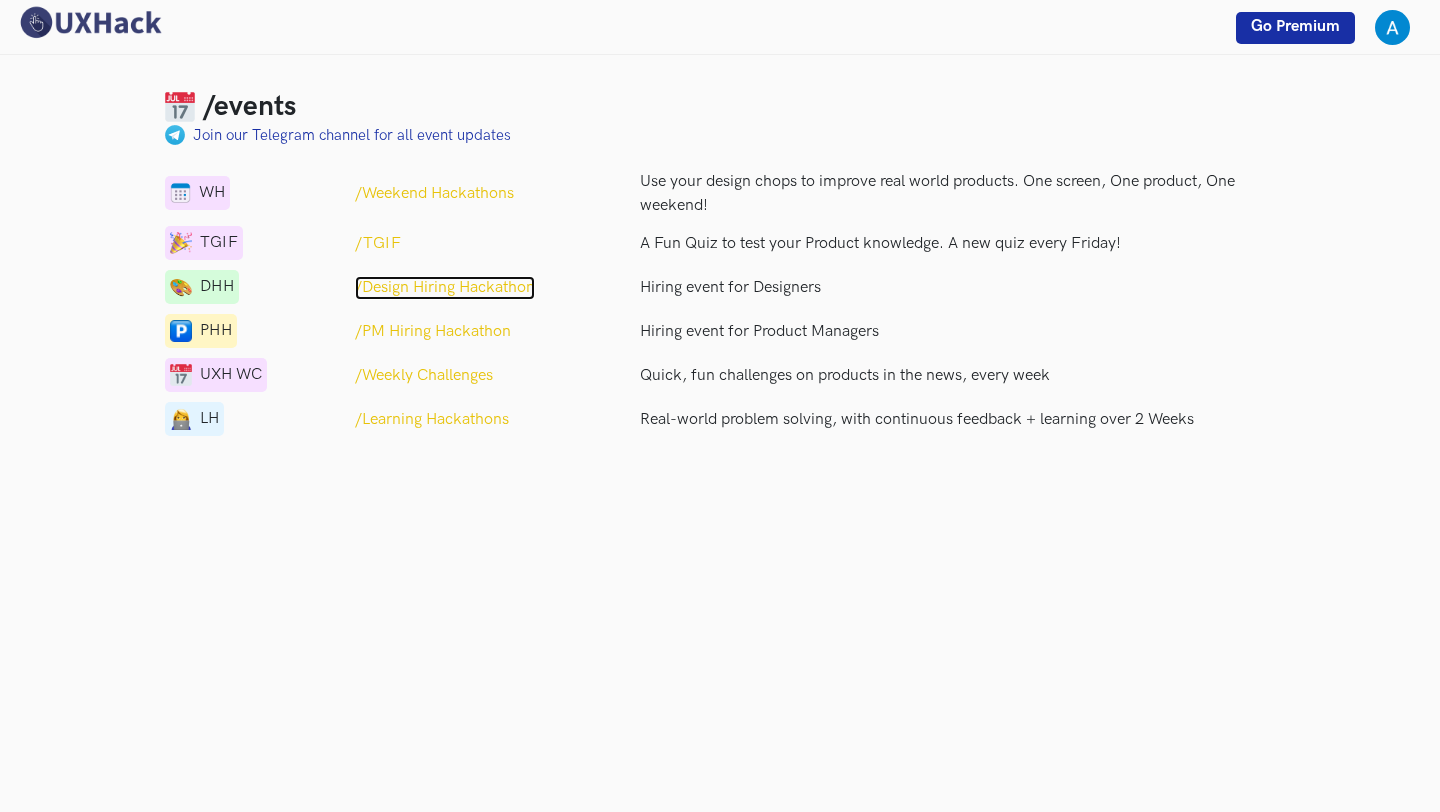 click on "/Design Hiring Hackathon" at bounding box center (445, 288) 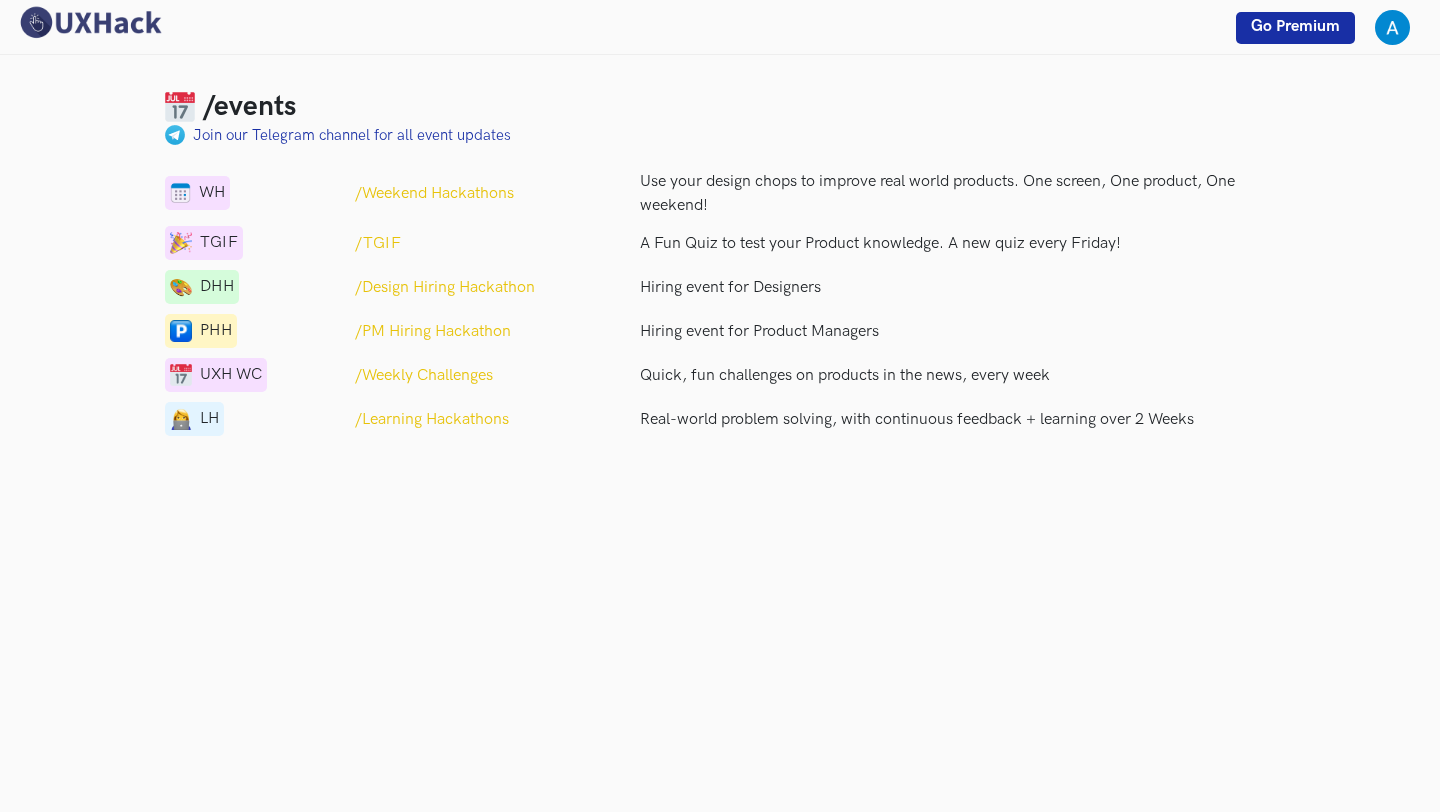 click on "/events Join our Telegram channel for all event updates WH /Weekend Hackathons Use your design chops to improve real world products. One screen, One product, One weekend! TGIF /TGIF A Fun Quiz to test your Product knowledge. A new quiz every Friday! Live DHH /Design Hiring Hackathon Hiring event for Designers PHH /PM Hiring Hackathon Hiring event for Product Managers UXH WC /Weekly Challenges Quick, fun challenges on products in the news, every week LH /Learning Hackathons Real-world problem solving, with continuous feedback + learning over 2 Weeks WH /Weekend Hackathons Use your design chops to improve real world products. One screen, One product, One weekend! TGIF /TGIF A Fun Quiz to test your Product knowledge. A new quiz every Friday! DHH /Design Hiring Hackathon Hiring event for Designers PHH /PM Hiring Hackathon Hiring event for Product Managers UXH WC /Weekly Challenges Quick, fun challenges on products in the news, every week  Popular LH /Learning Hackathons Refresh" at bounding box center [720, 406] 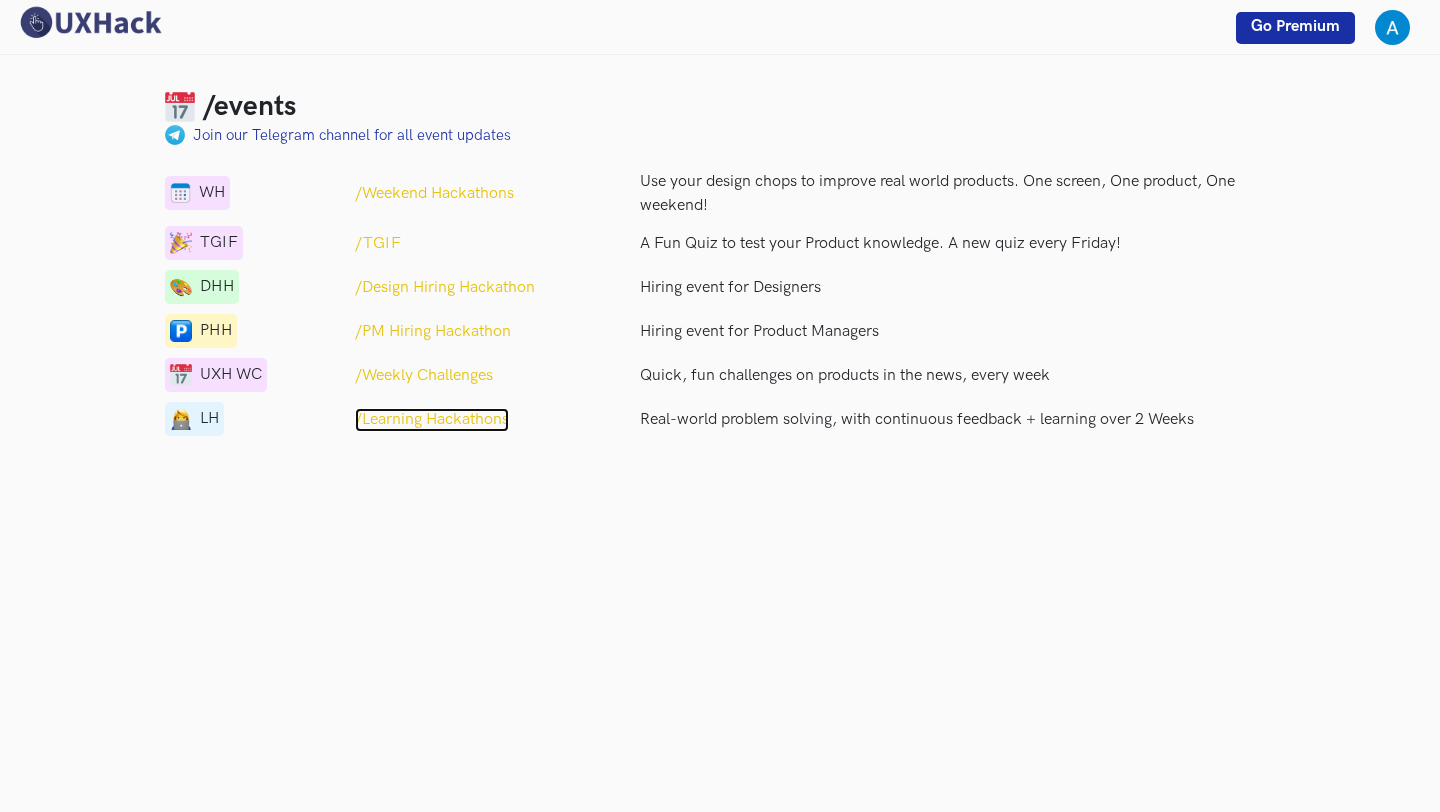 click on "/Learning Hackathons" at bounding box center (432, 420) 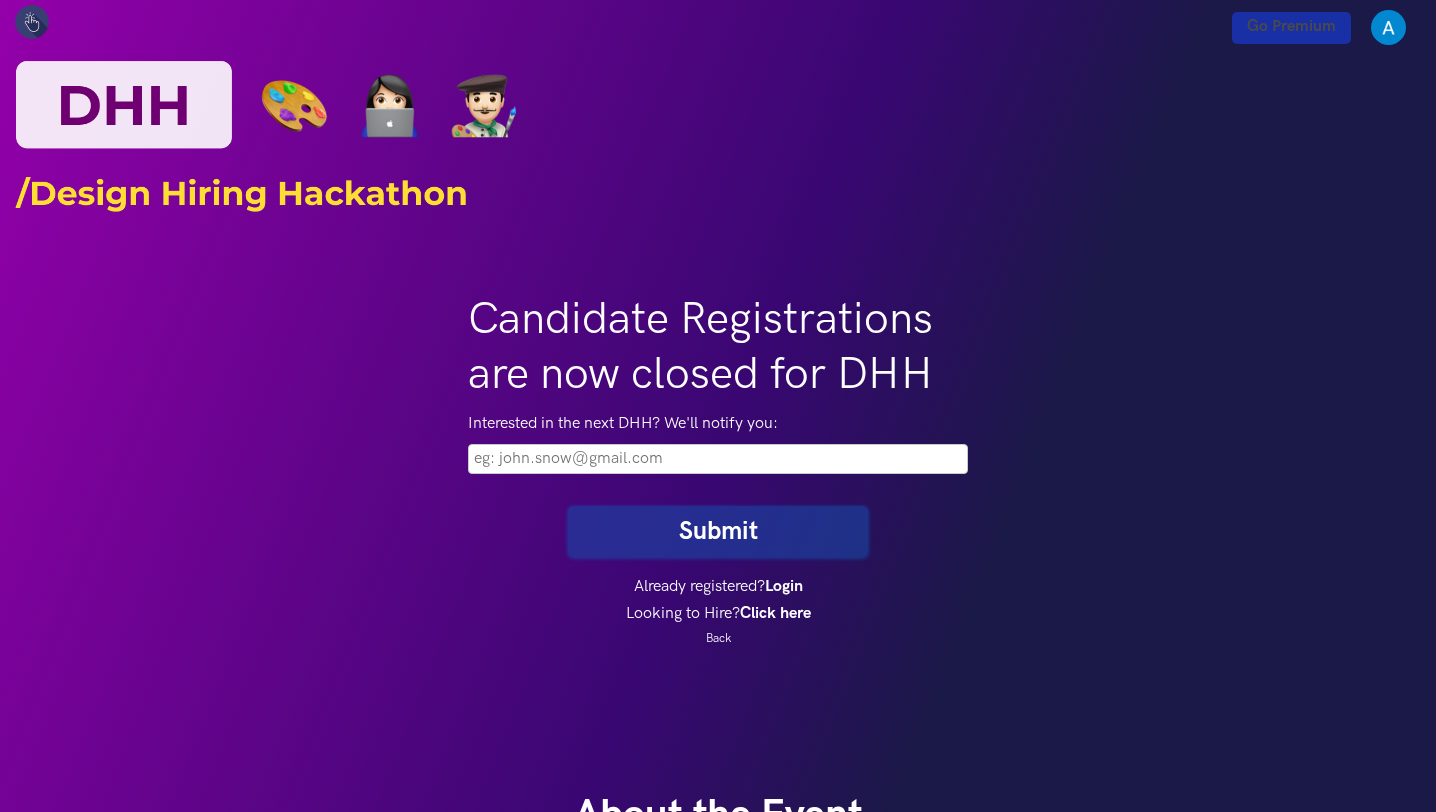 scroll, scrollTop: 0, scrollLeft: 0, axis: both 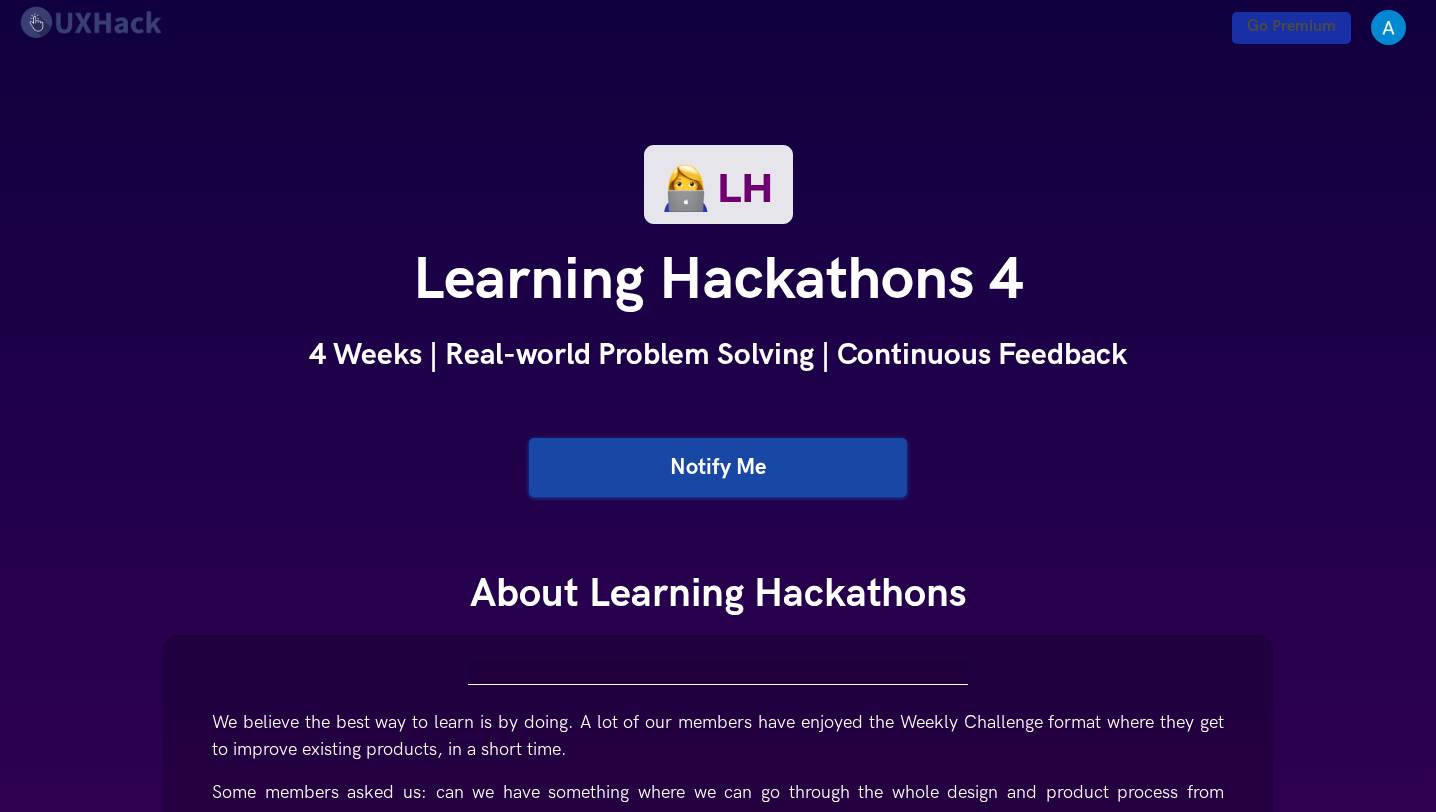 click on "Notify Me" at bounding box center [718, 467] 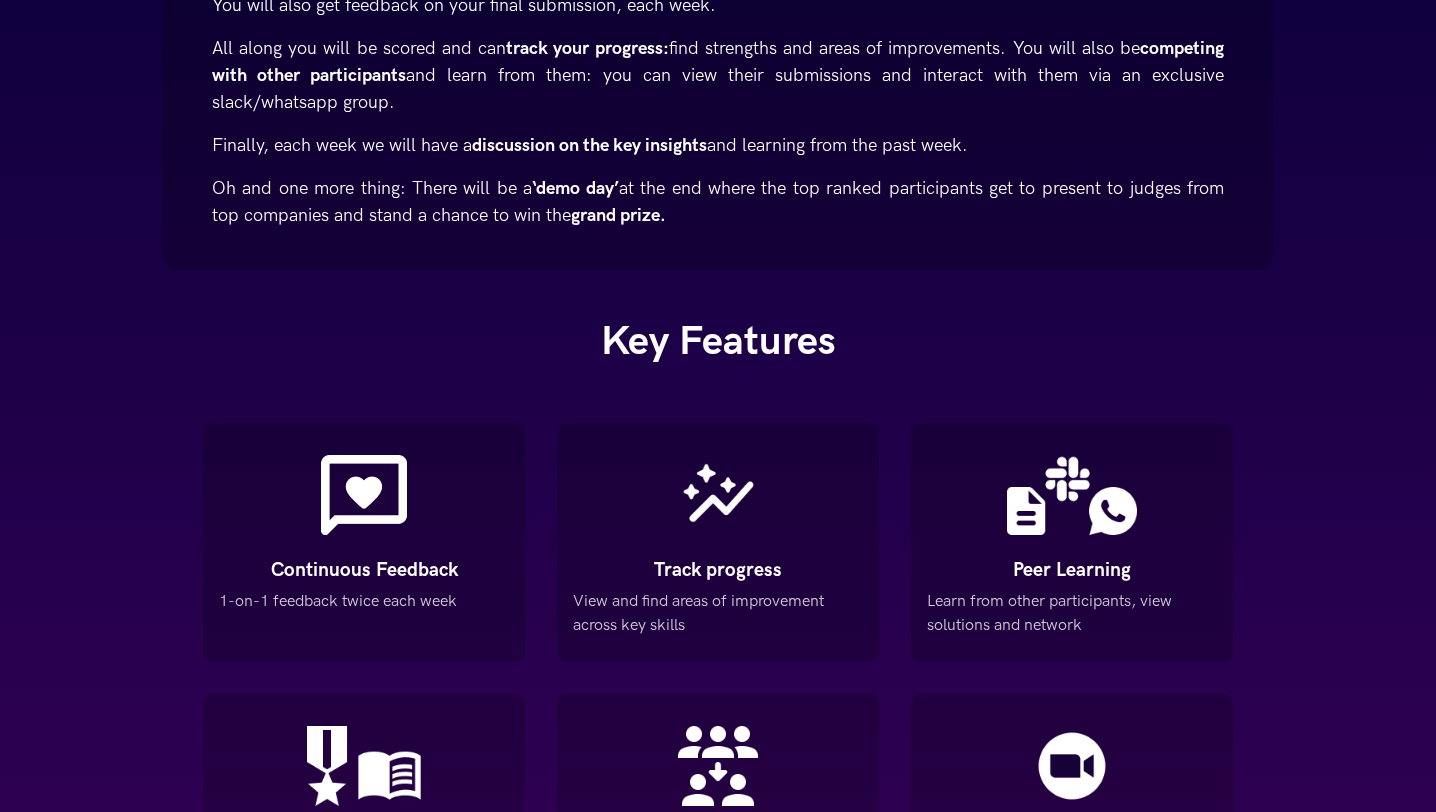 scroll, scrollTop: 428, scrollLeft: 0, axis: vertical 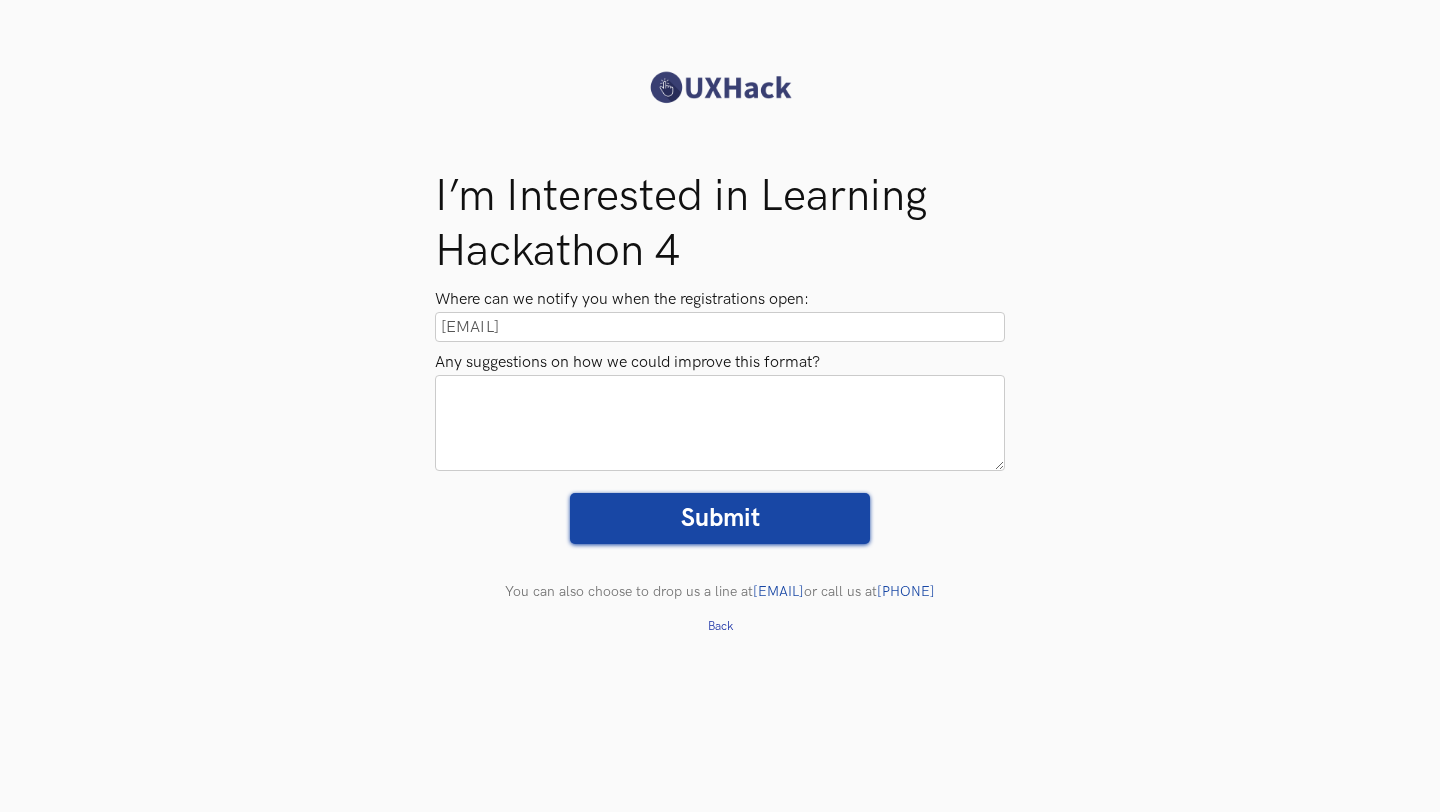 click on "Submit" at bounding box center [720, 518] 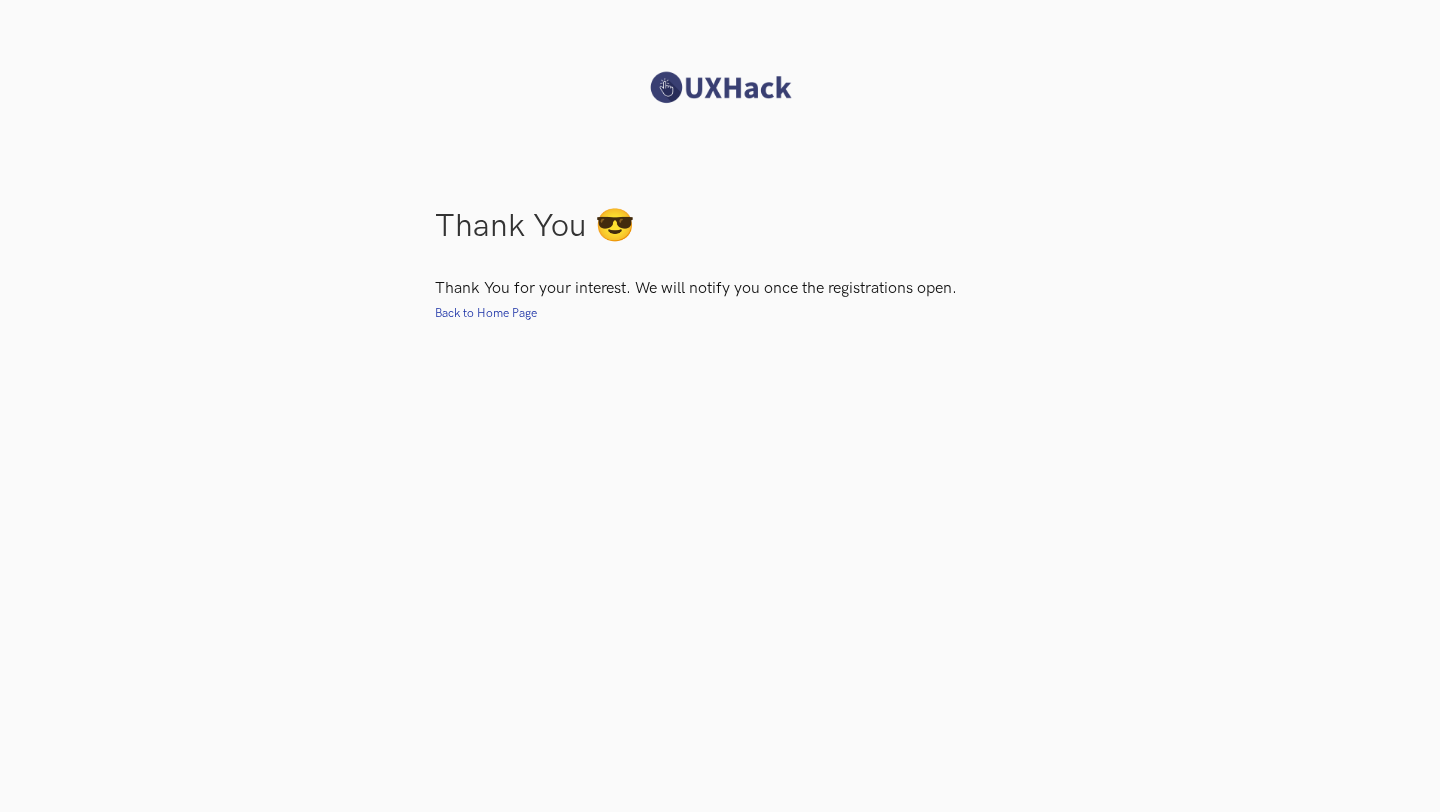 scroll, scrollTop: 0, scrollLeft: 0, axis: both 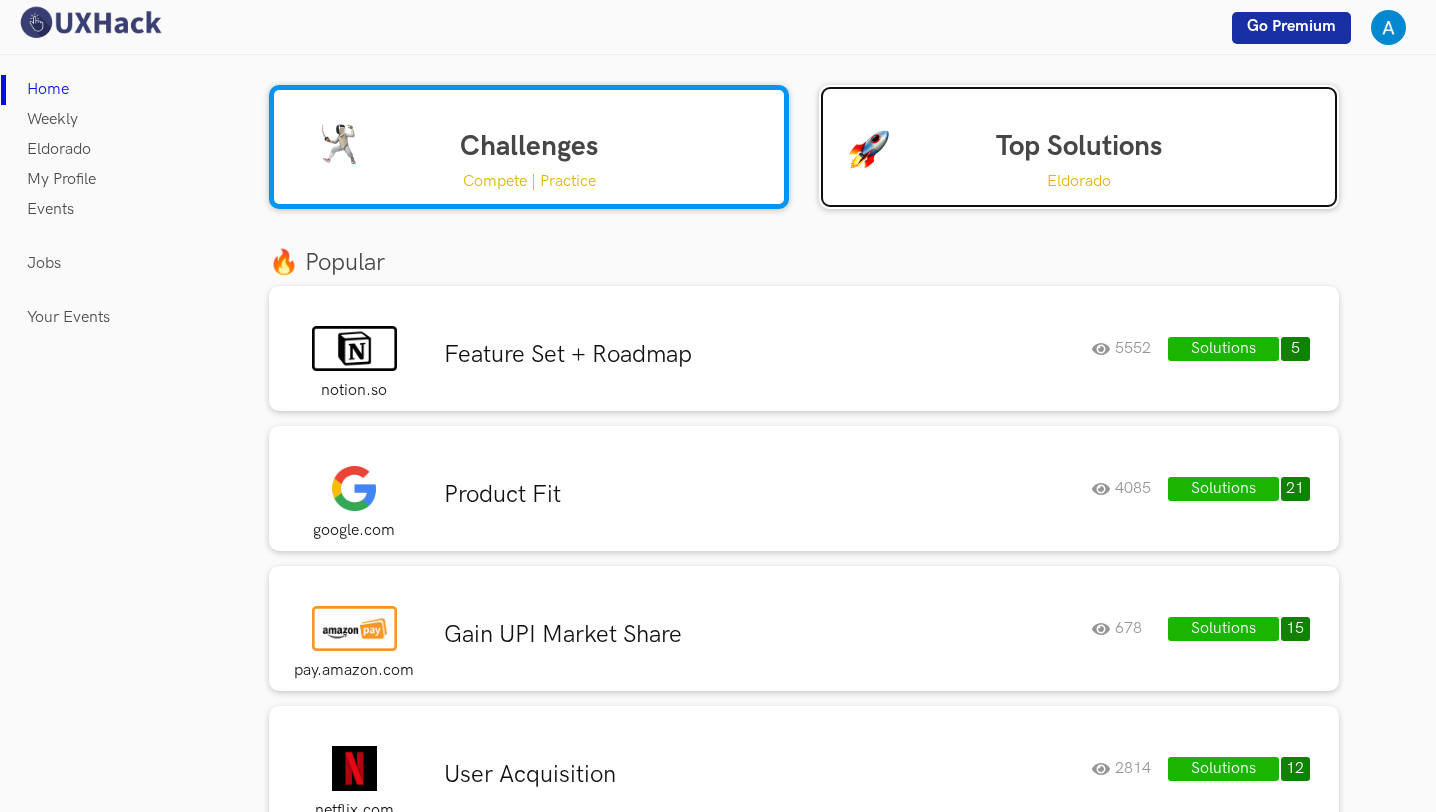 click on "Top Solutions Eldorado" at bounding box center [1079, 147] 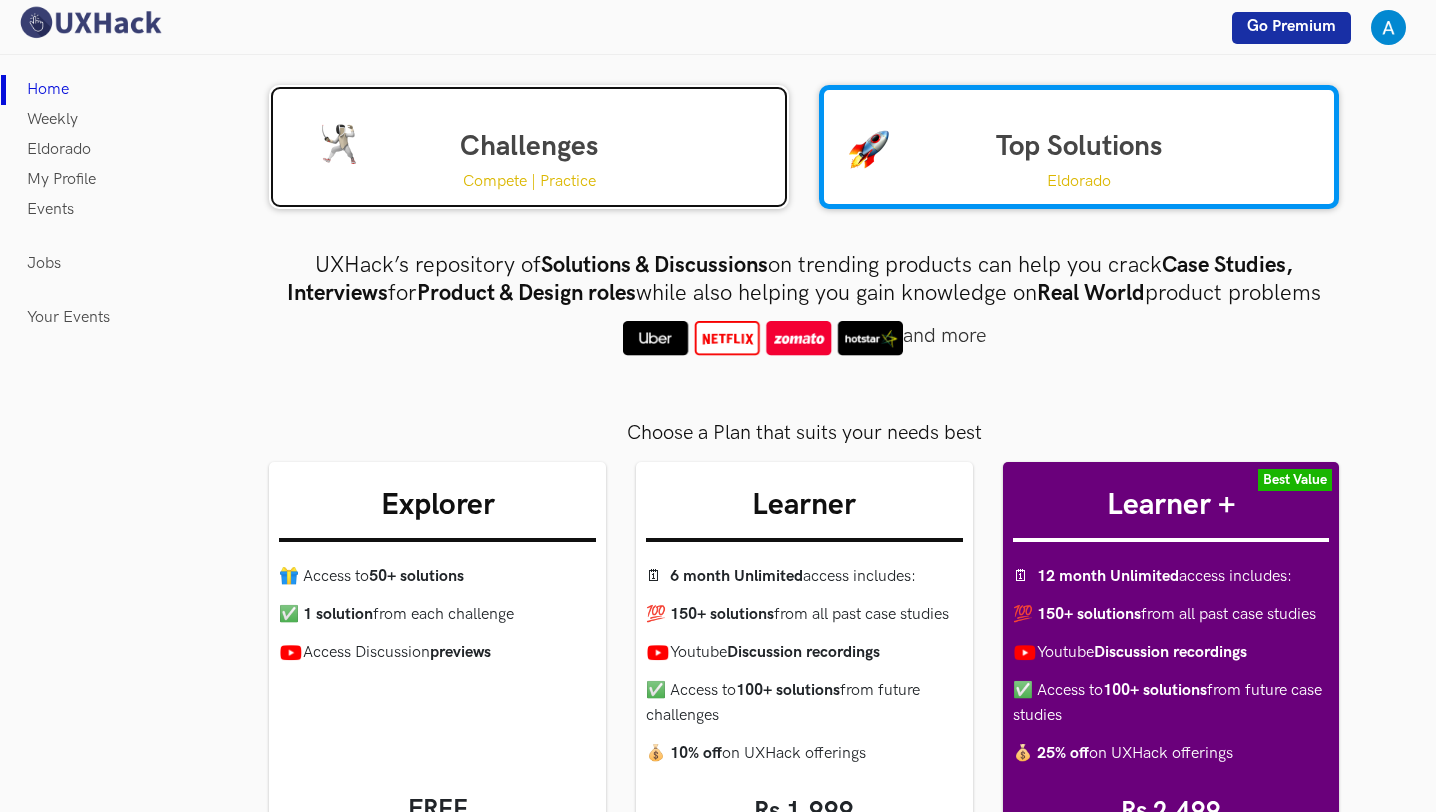 click on "Challenges Compete | Practice" at bounding box center (529, 147) 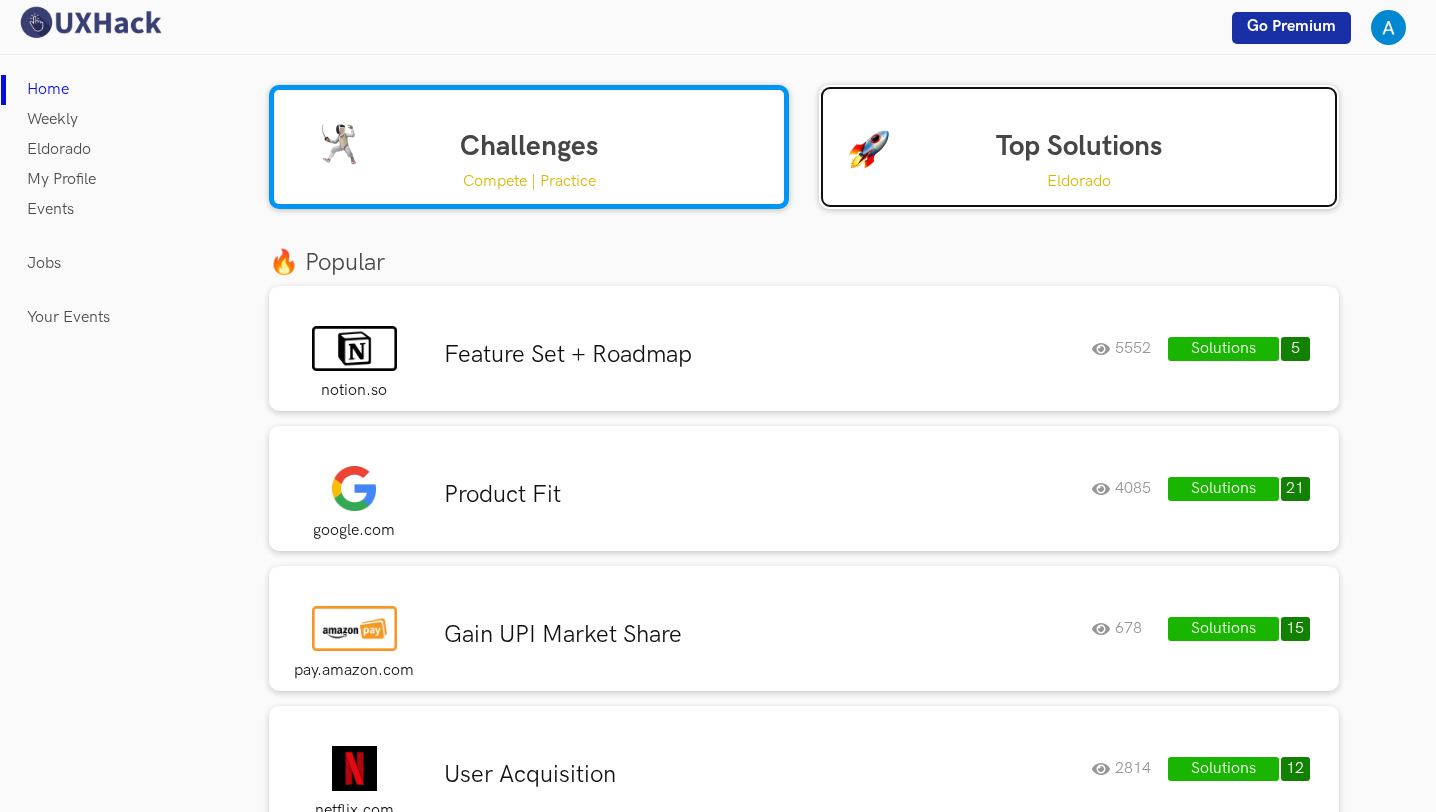 click on "Top Solutions Eldorado" at bounding box center [1079, 147] 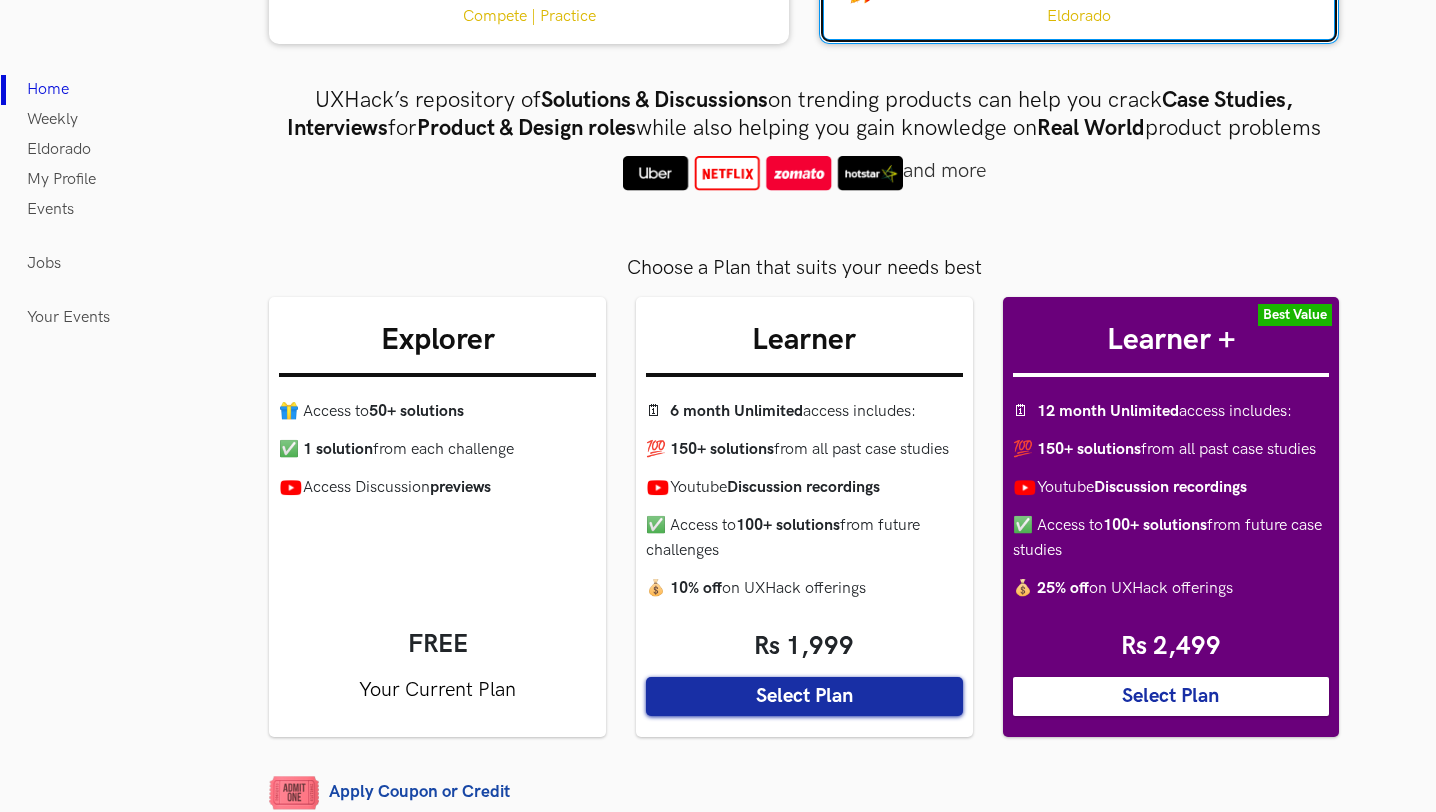 scroll, scrollTop: 0, scrollLeft: 0, axis: both 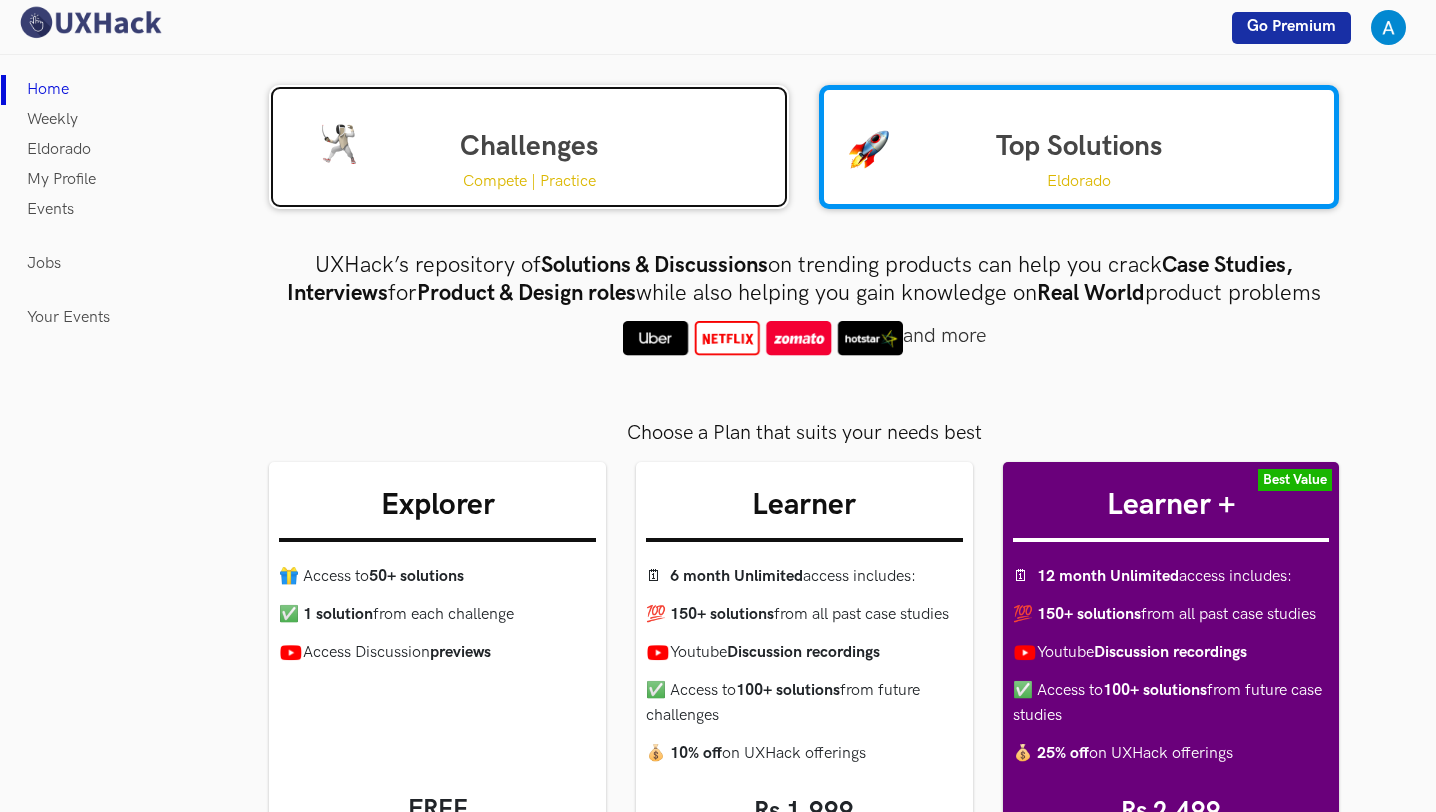 click on "Compete | Practice" at bounding box center [529, 181] 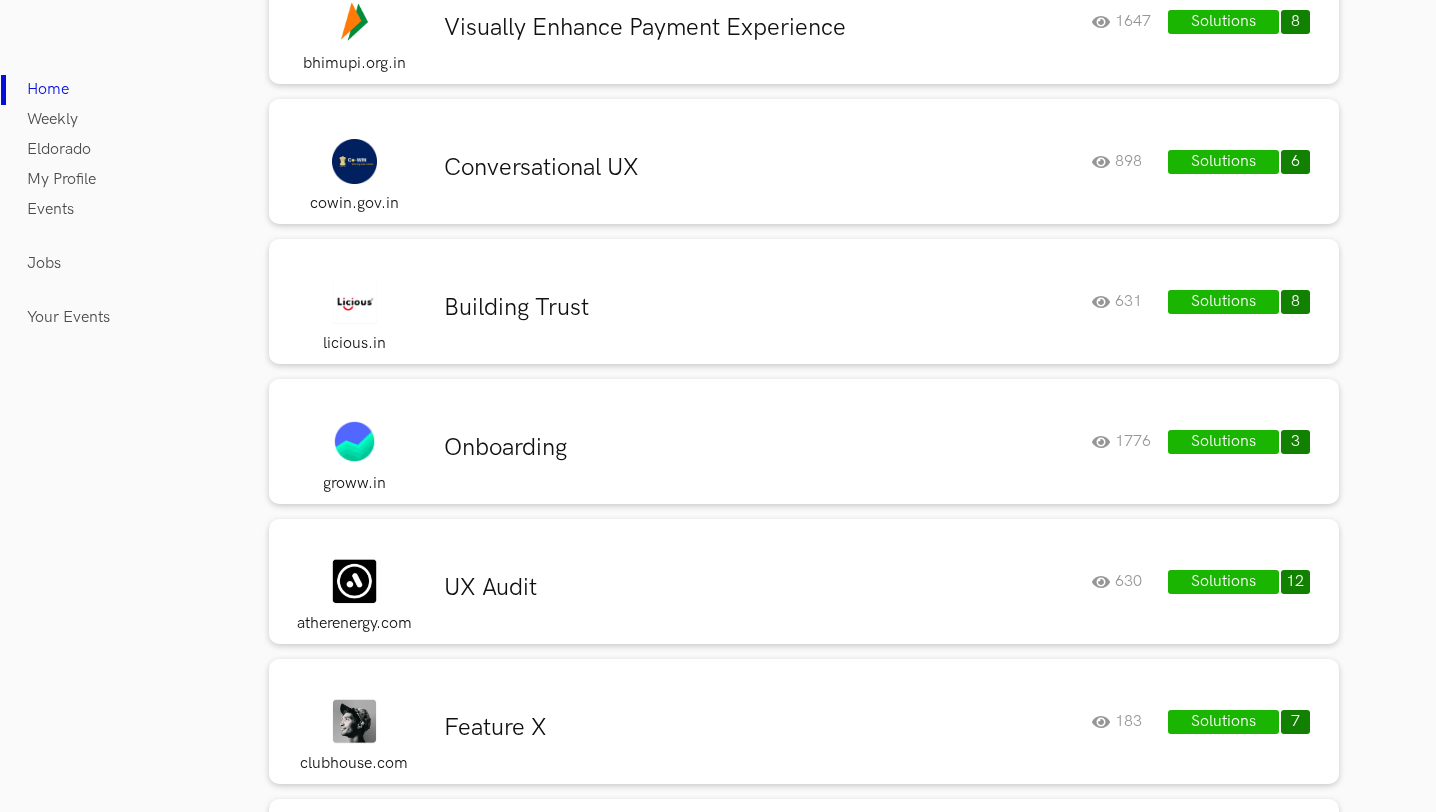 scroll, scrollTop: 2080, scrollLeft: 0, axis: vertical 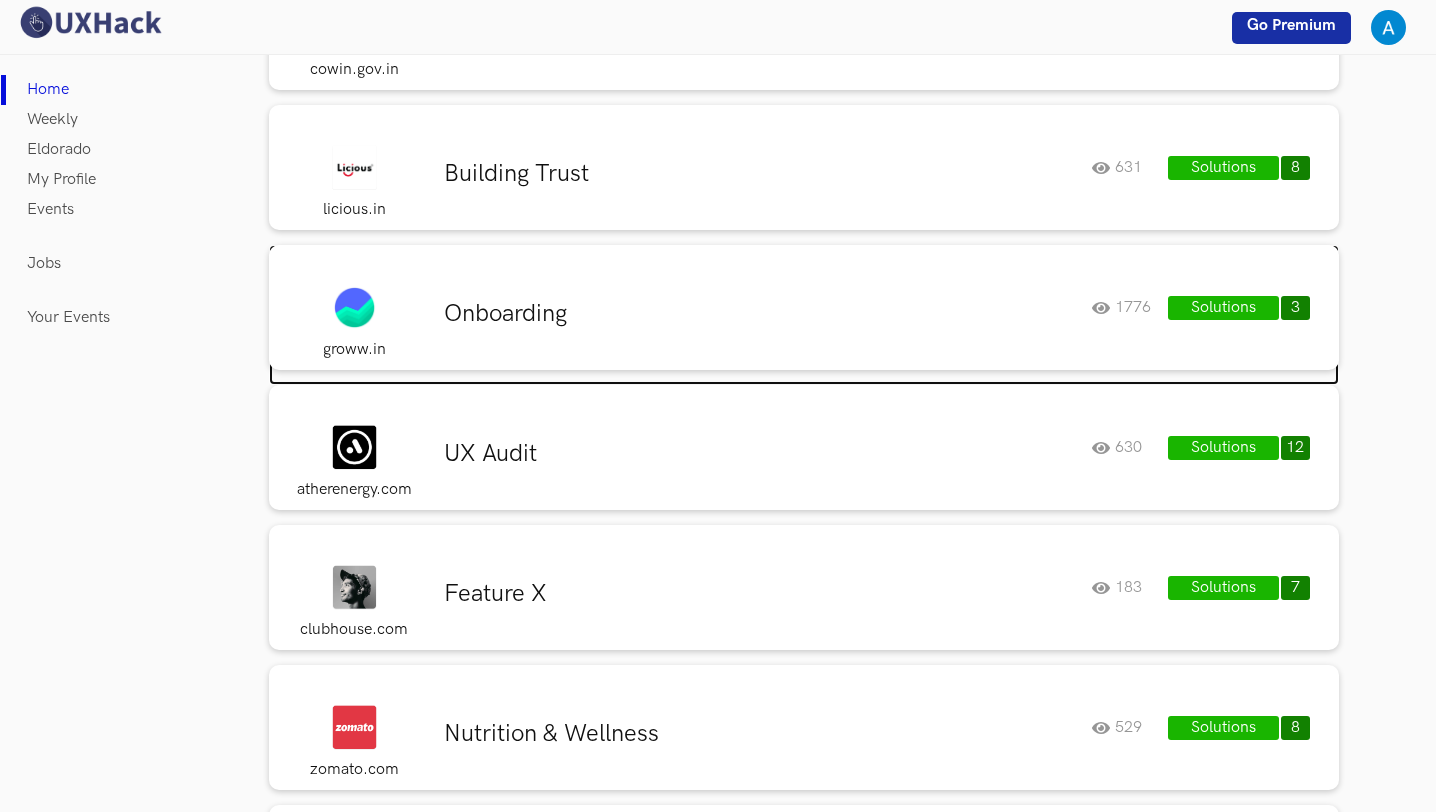 click on "groww.in Onboarding 1776 Solutions 3 1776" at bounding box center [804, 307] 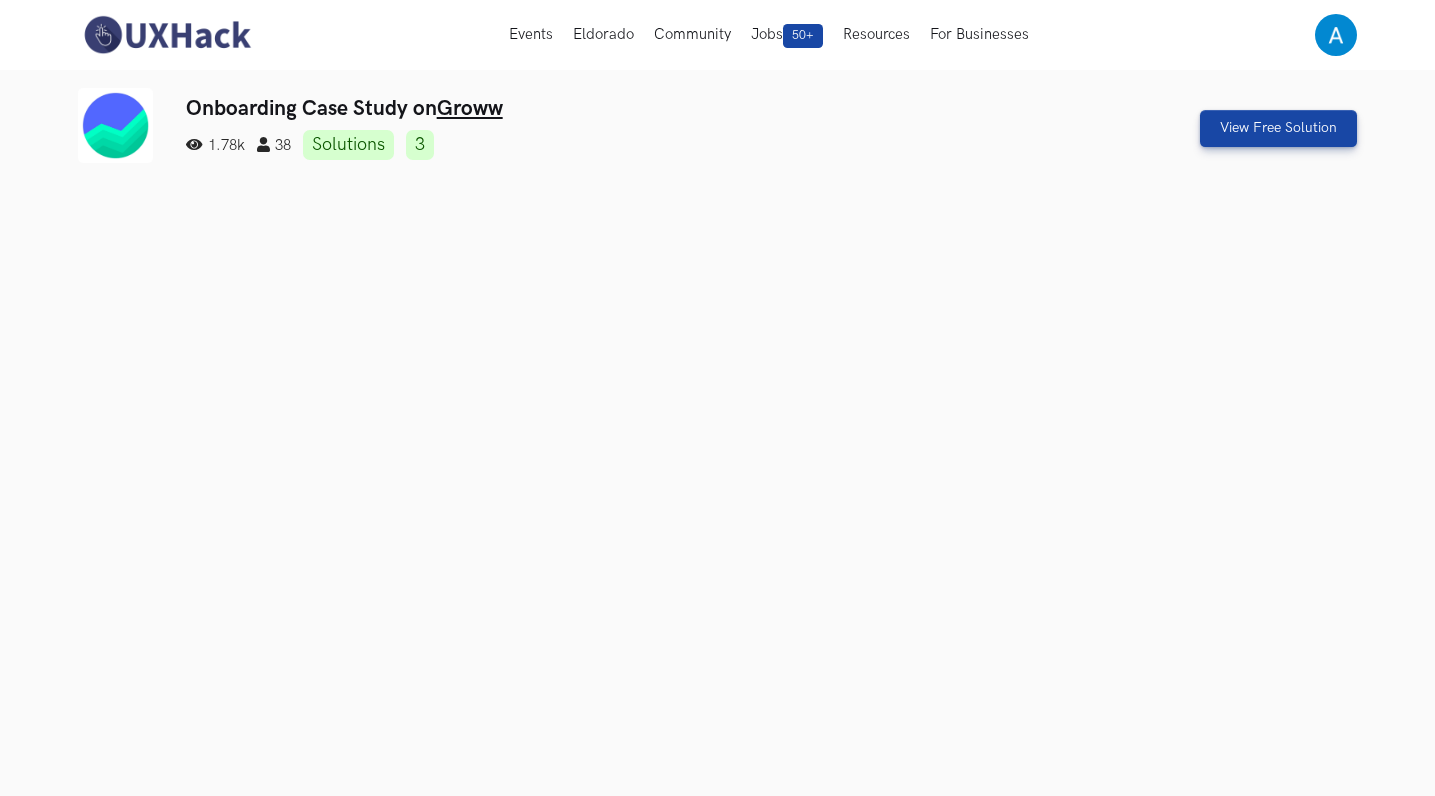 scroll, scrollTop: 0, scrollLeft: 0, axis: both 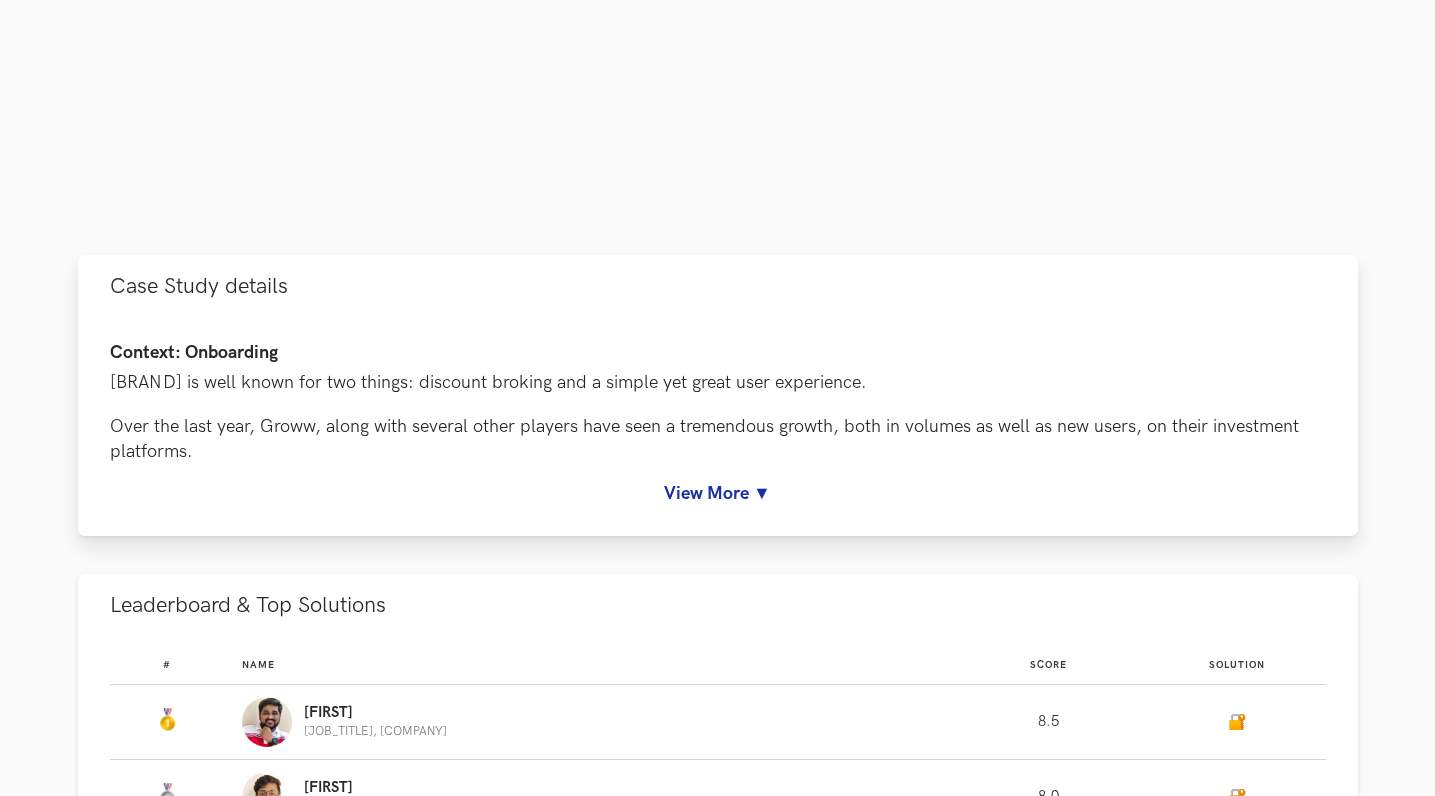 click on "View More ▼" at bounding box center [718, 493] 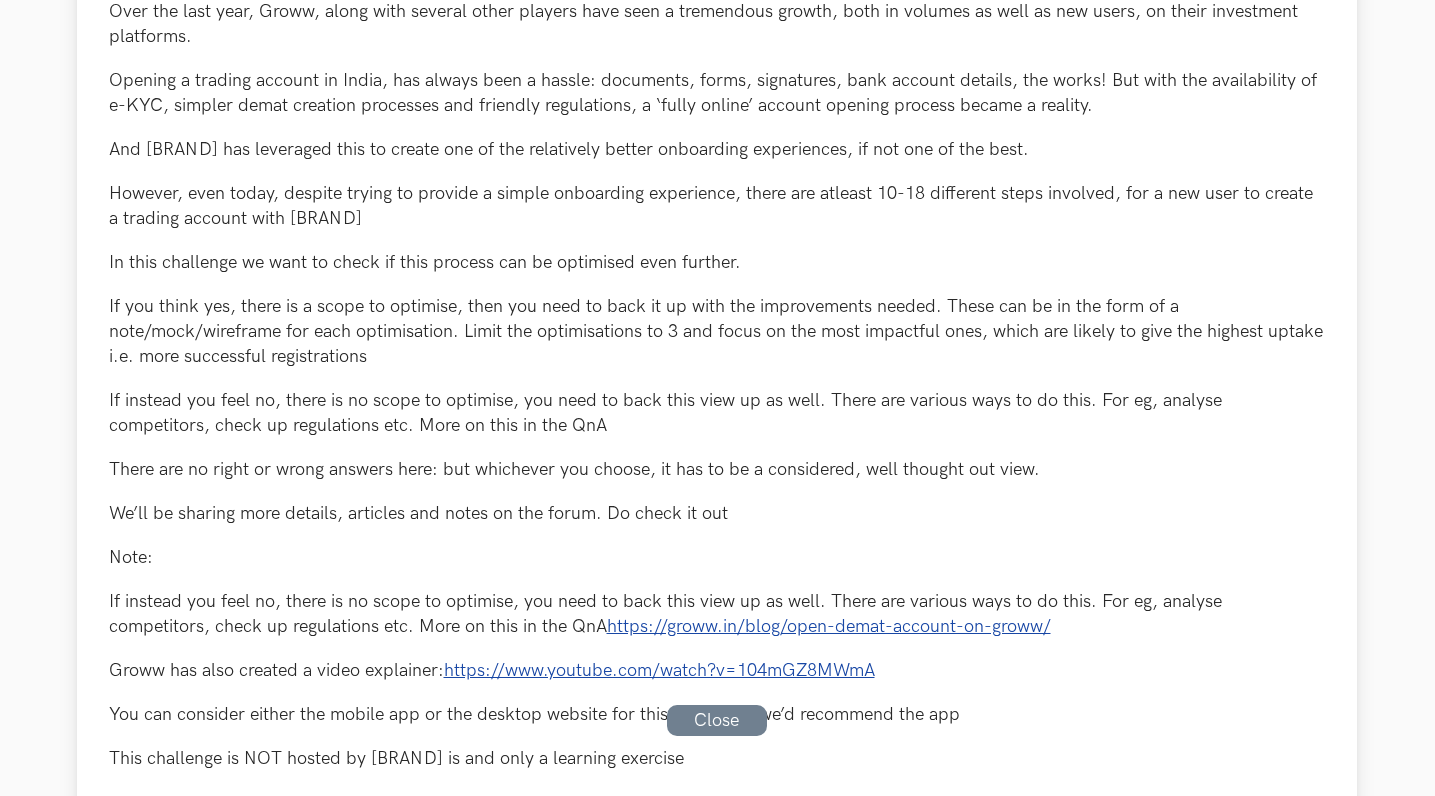scroll, scrollTop: 1128, scrollLeft: 1, axis: both 